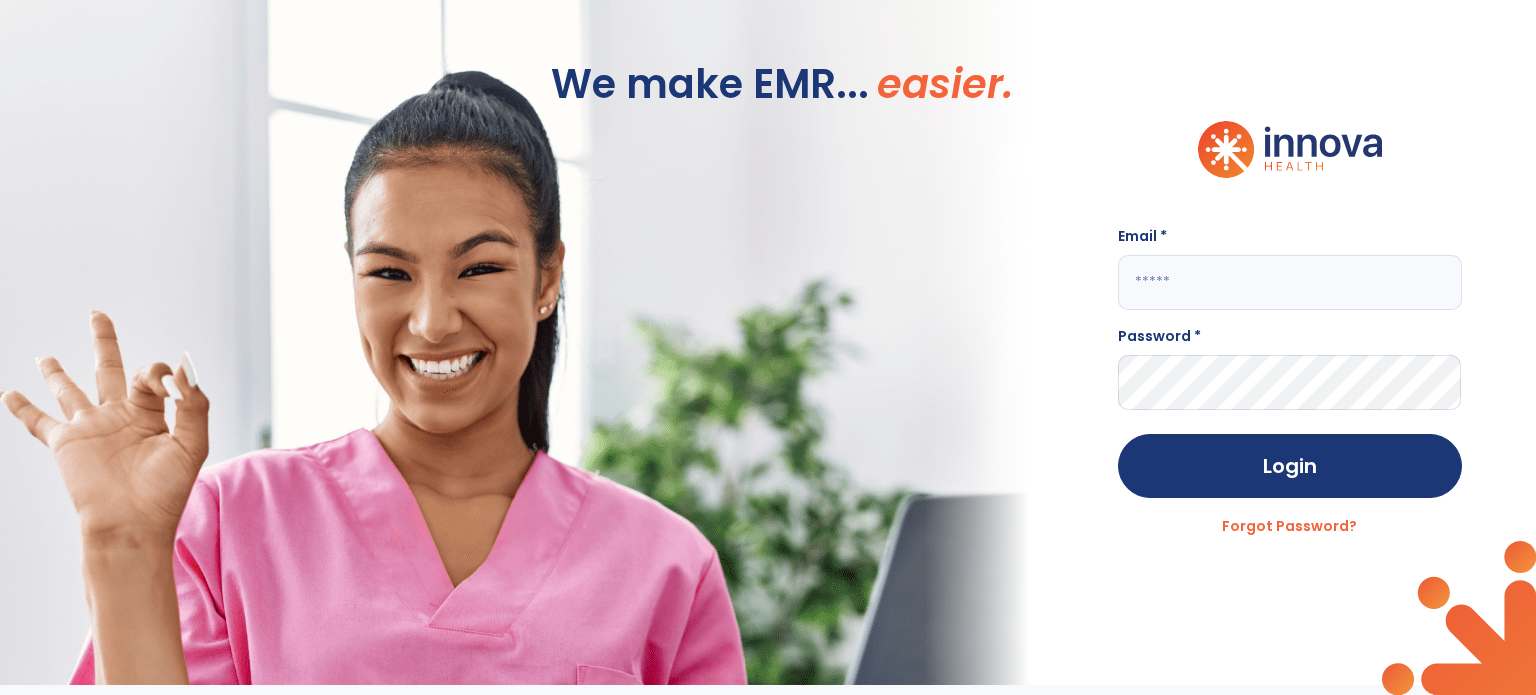 scroll, scrollTop: 0, scrollLeft: 0, axis: both 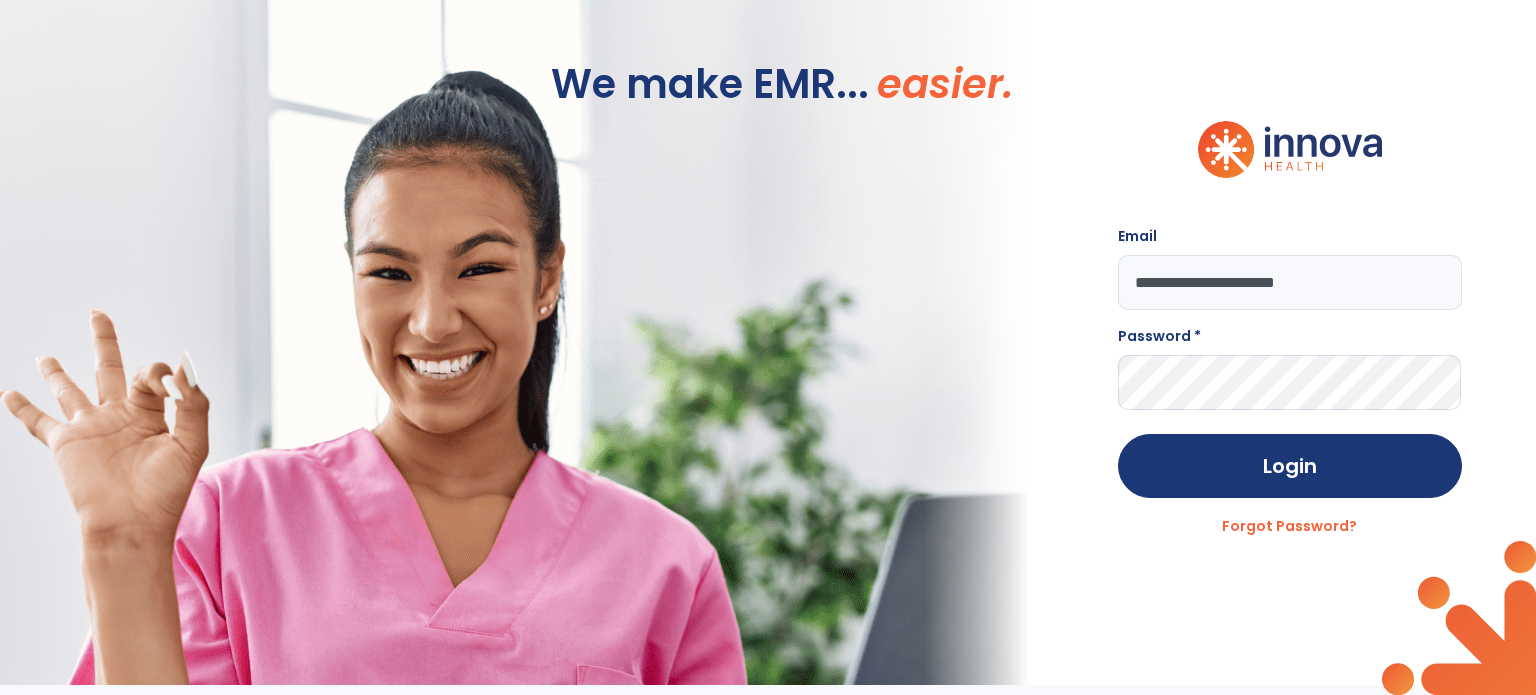 type on "**********" 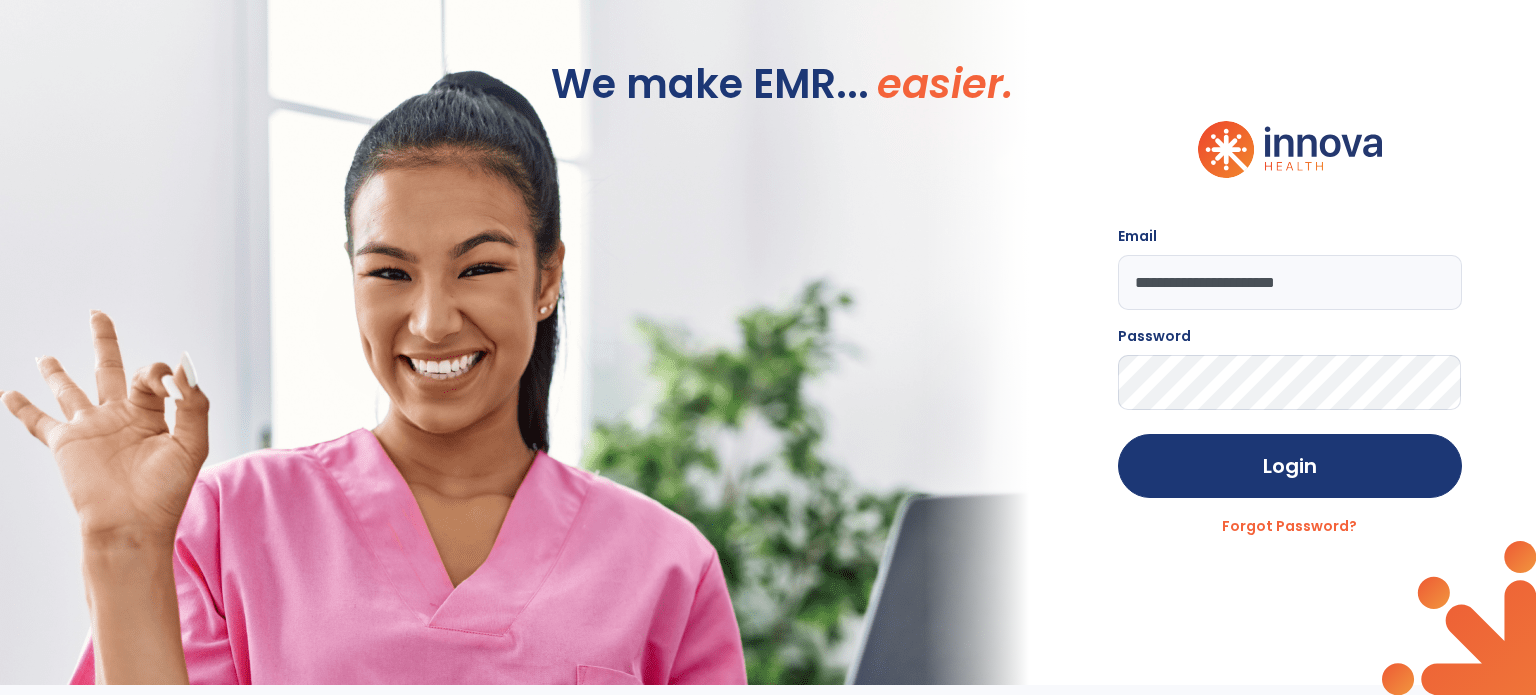 click on "Login" 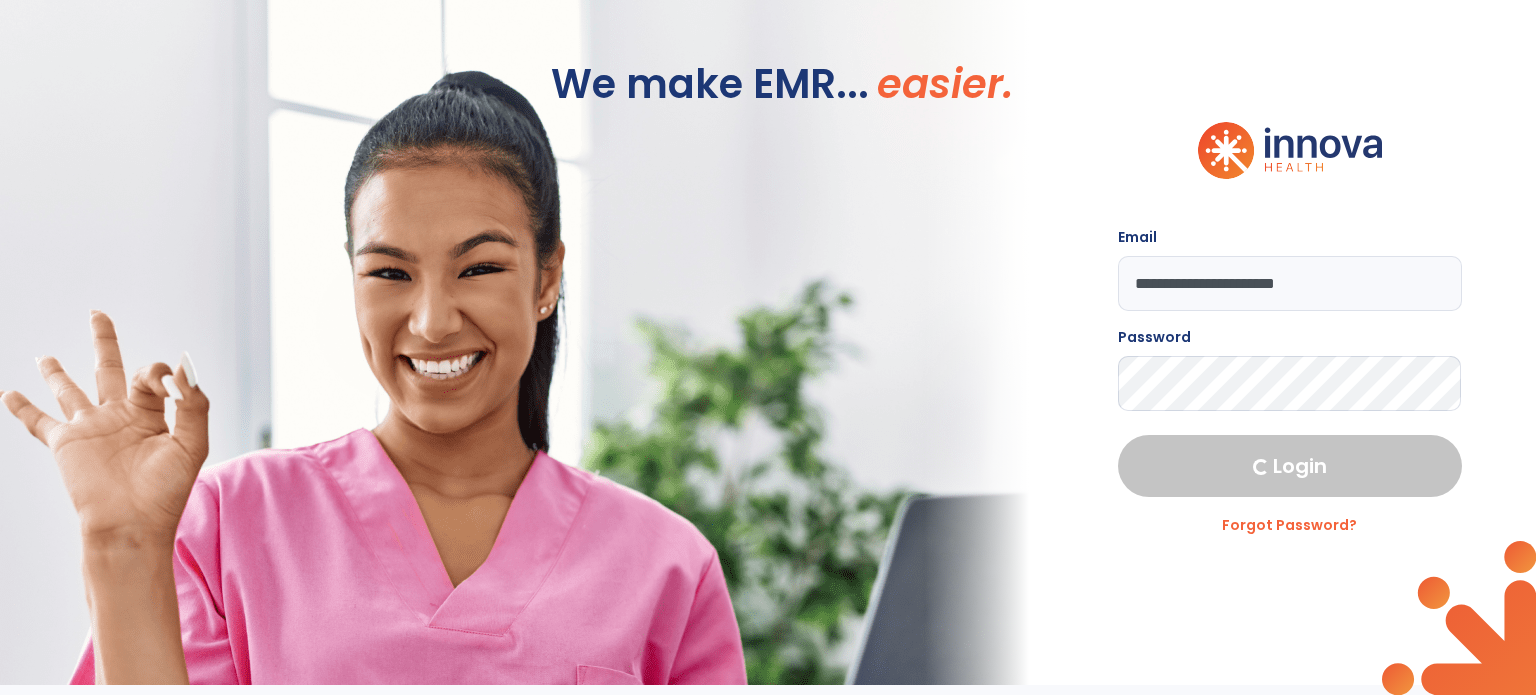 select on "****" 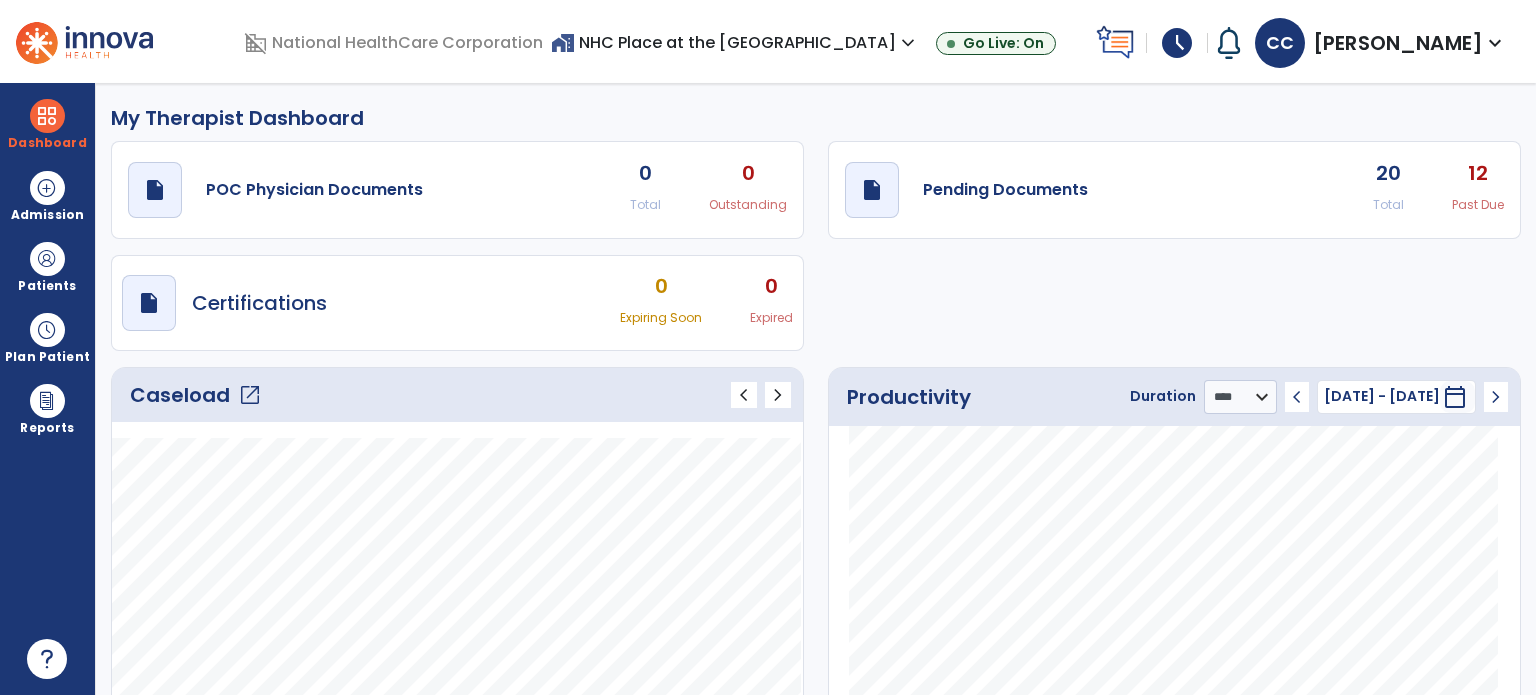 click on "open_in_new" 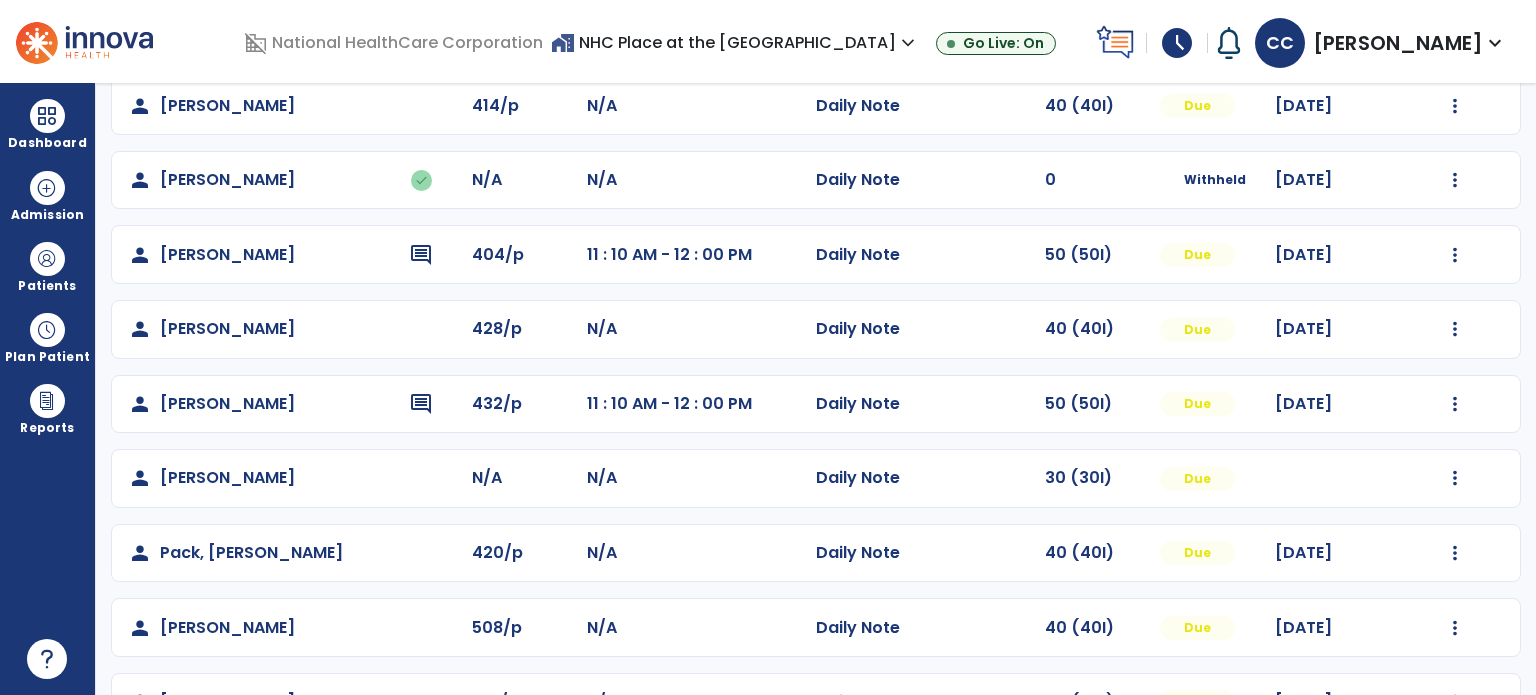 scroll, scrollTop: 319, scrollLeft: 0, axis: vertical 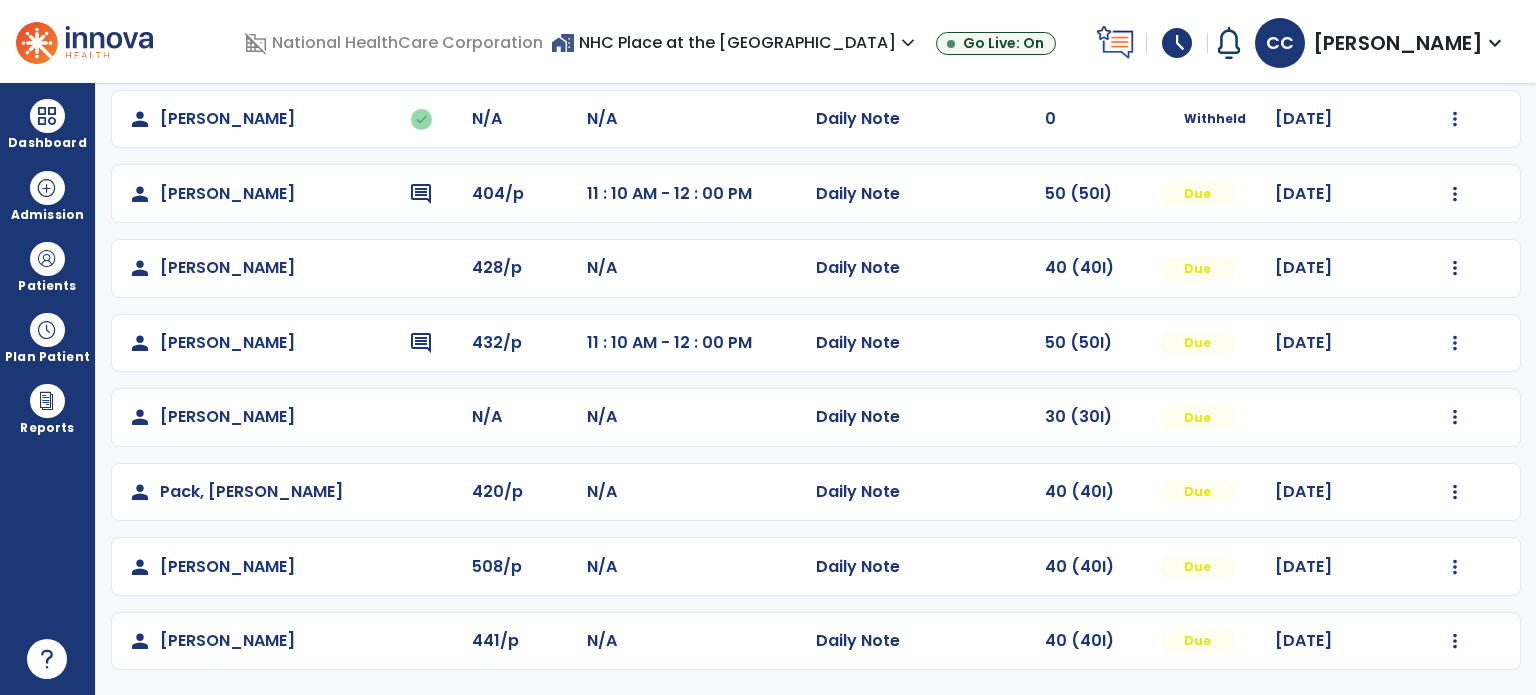click at bounding box center [1455, -30] 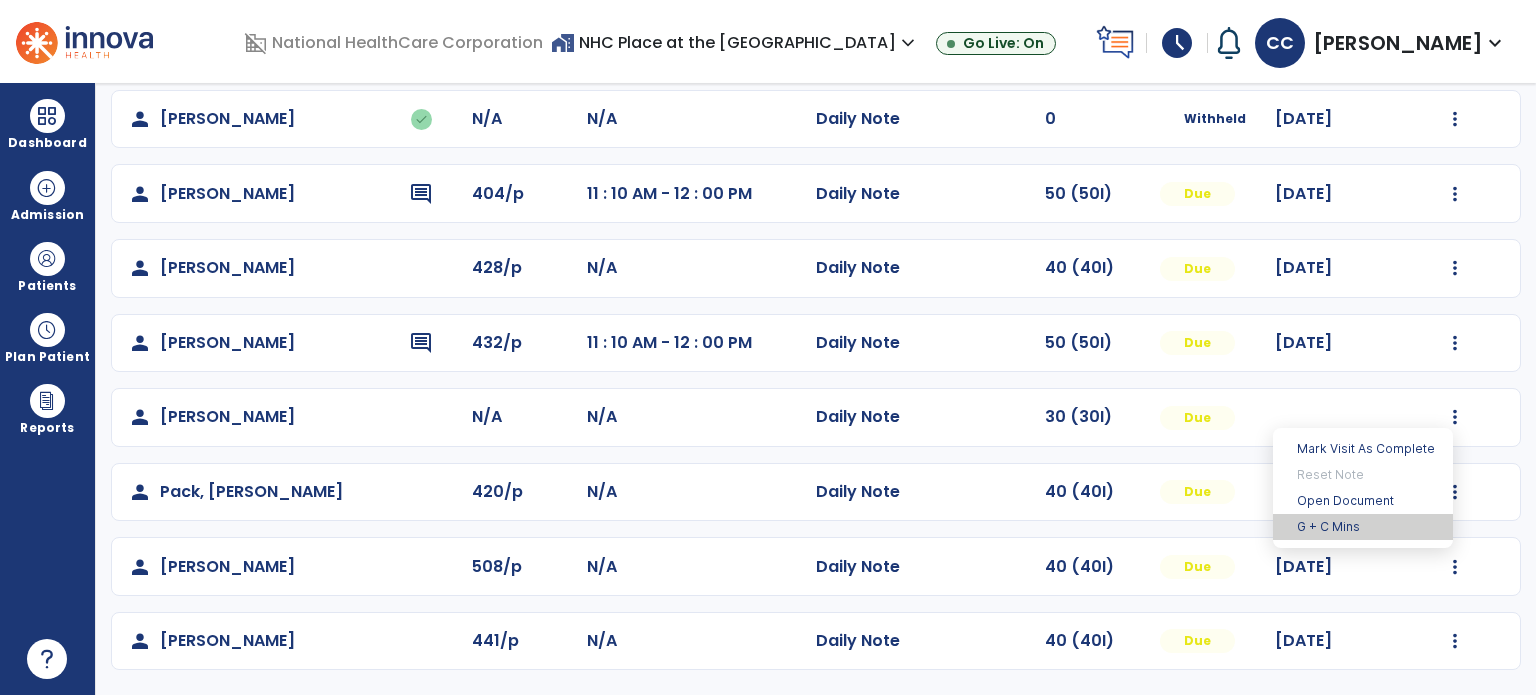 click on "G + C Mins" at bounding box center [1363, 527] 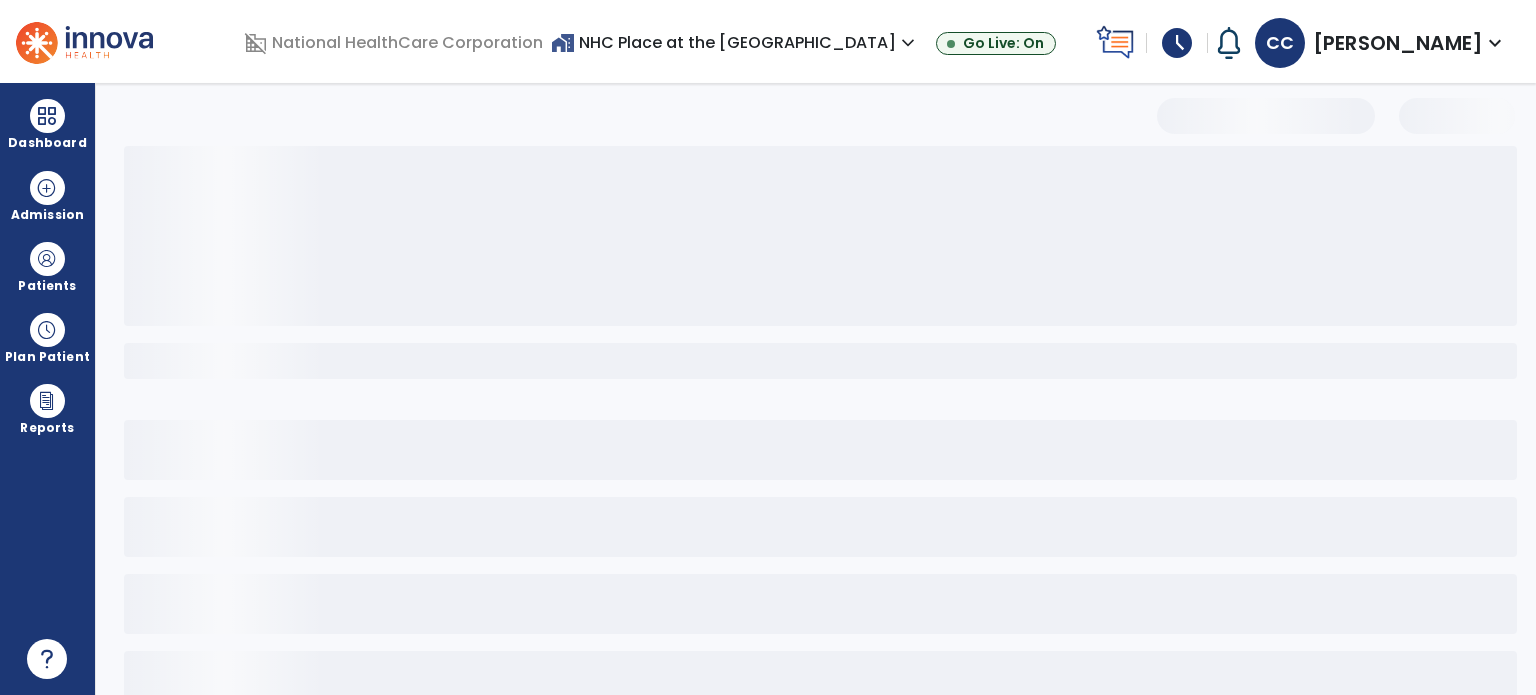 click at bounding box center [47, 116] 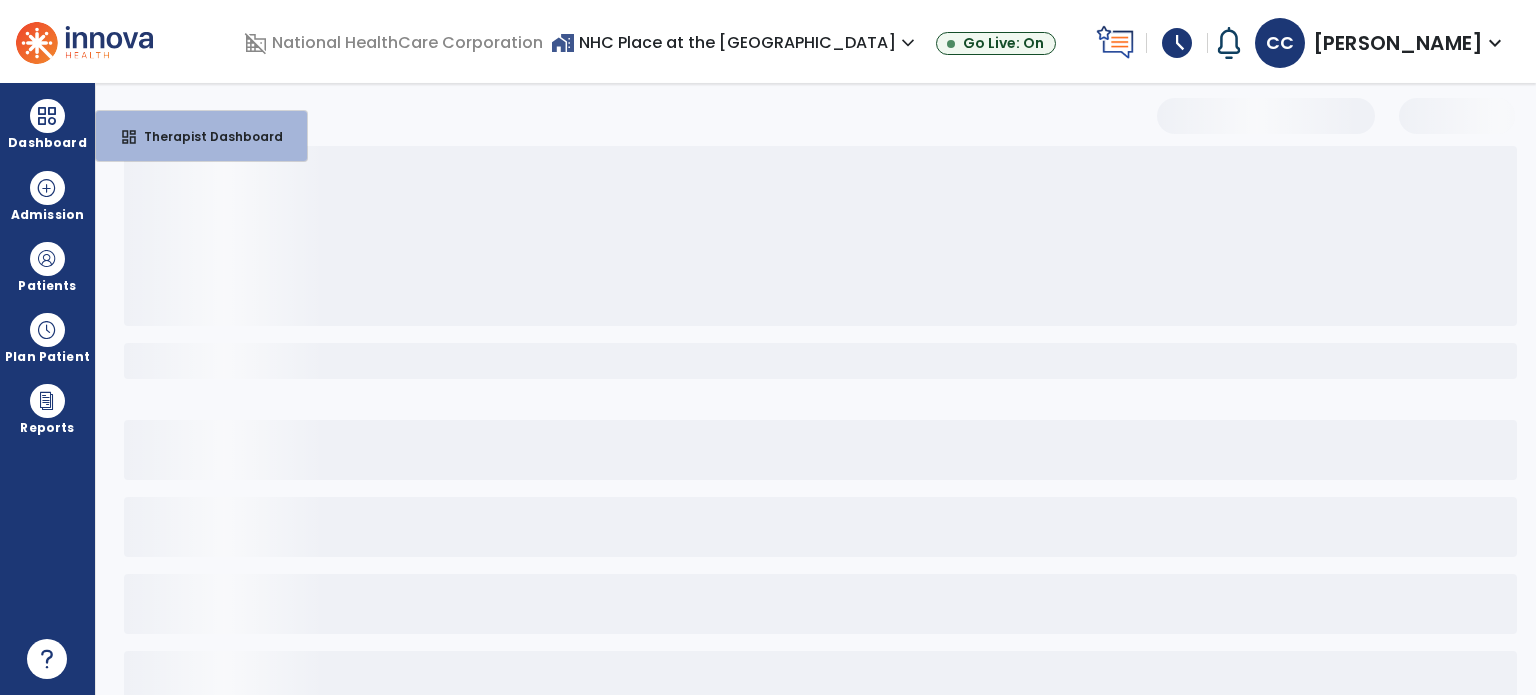 click at bounding box center (820, 236) 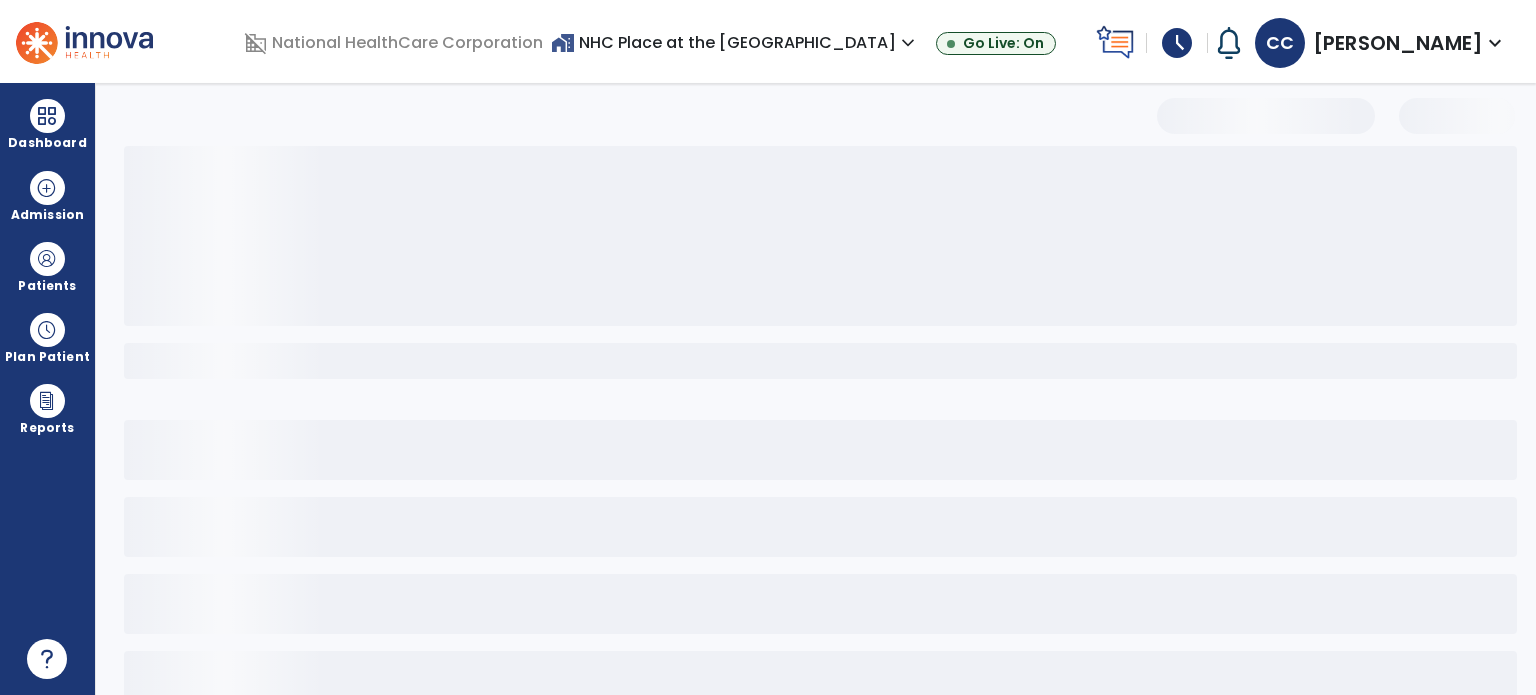 click at bounding box center (47, 116) 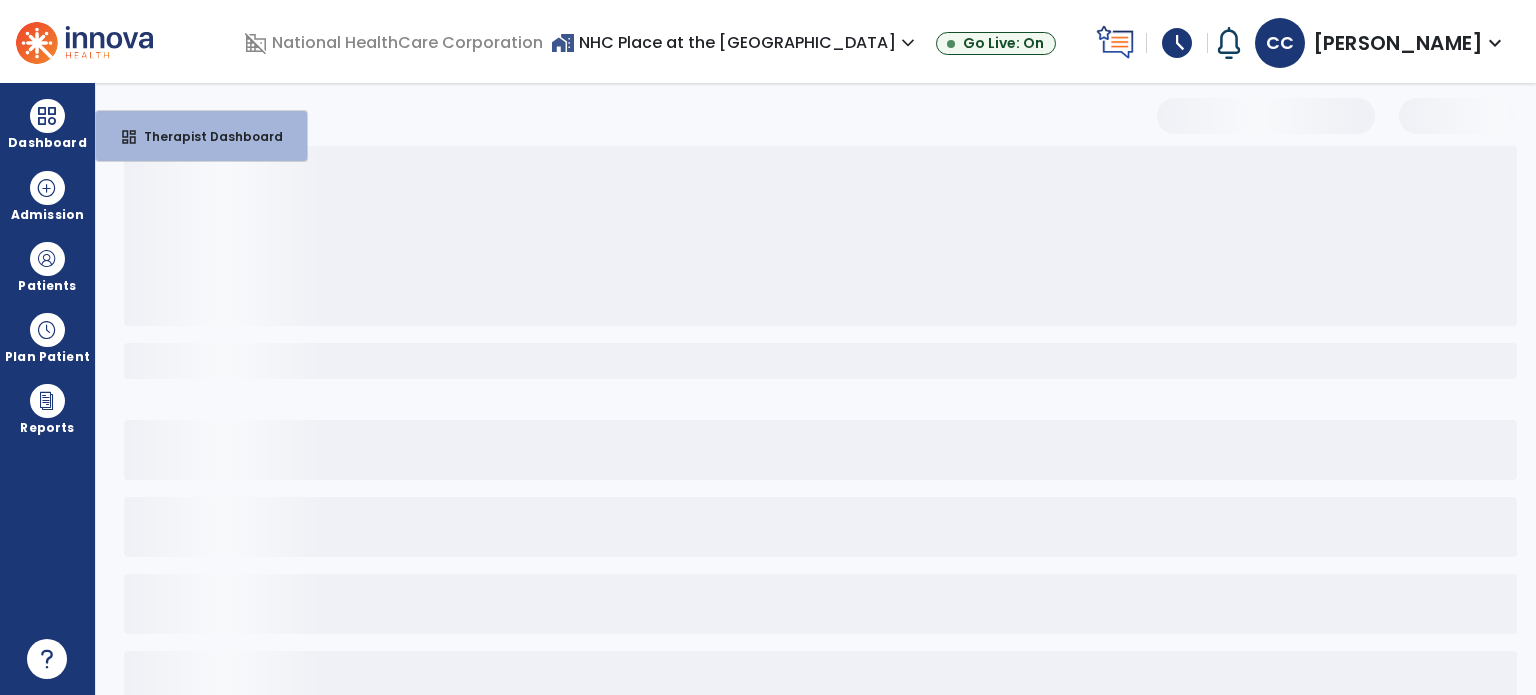 click on "Therapist Dashboard" at bounding box center (205, 136) 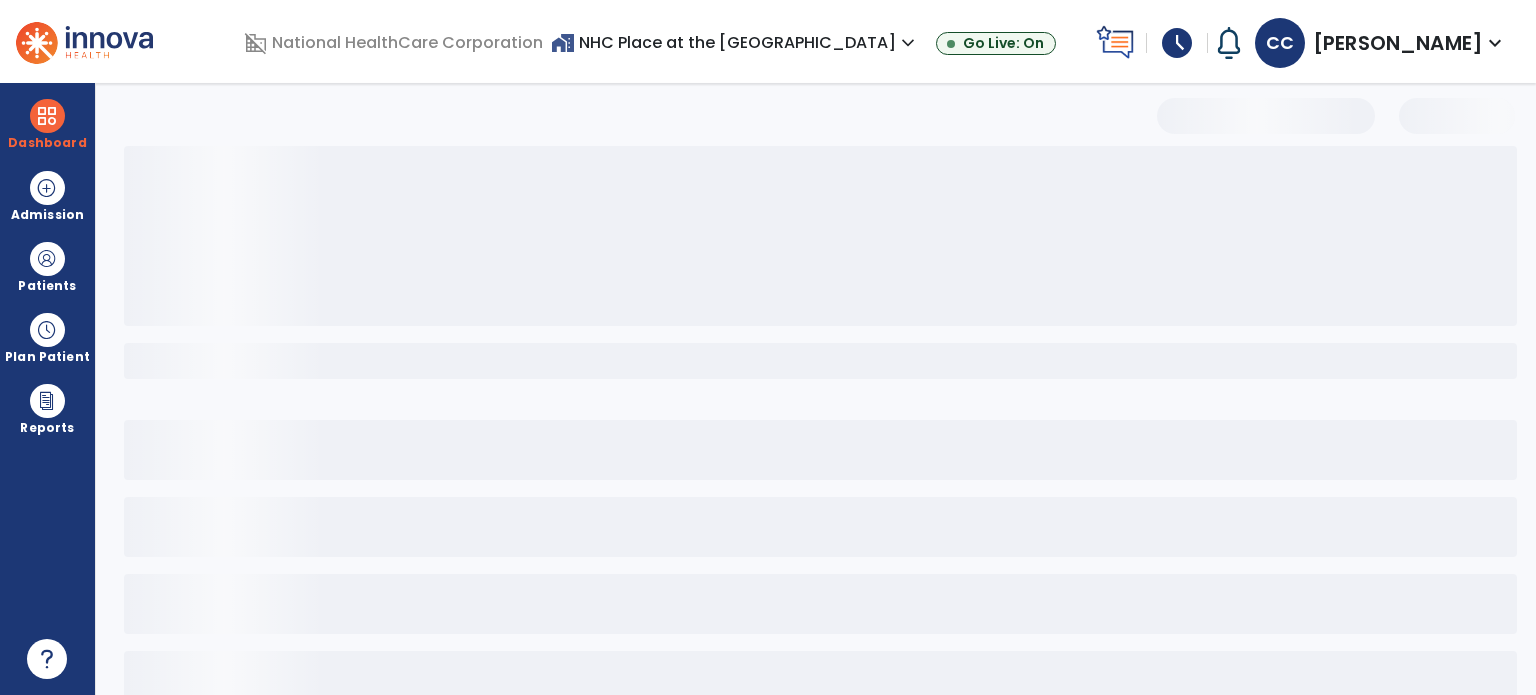 scroll, scrollTop: 449, scrollLeft: 0, axis: vertical 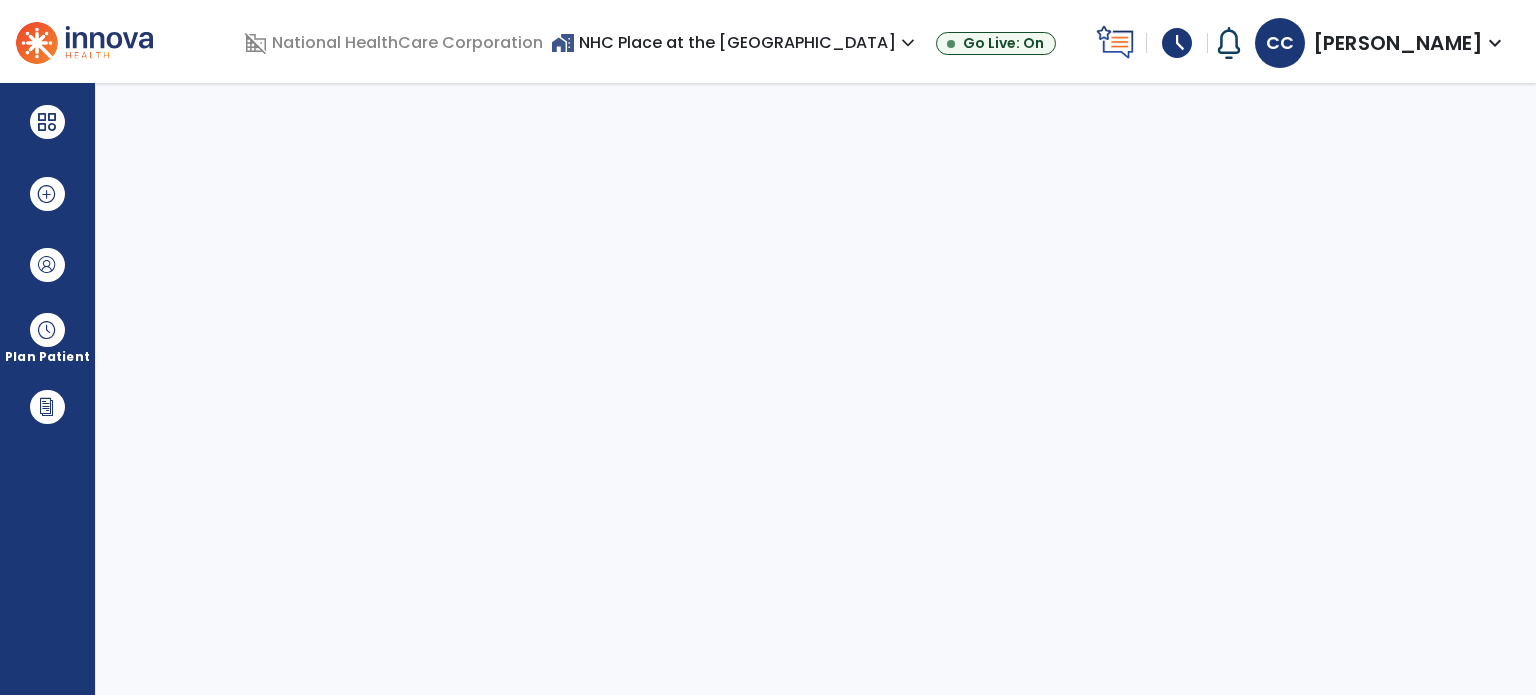 select on "****" 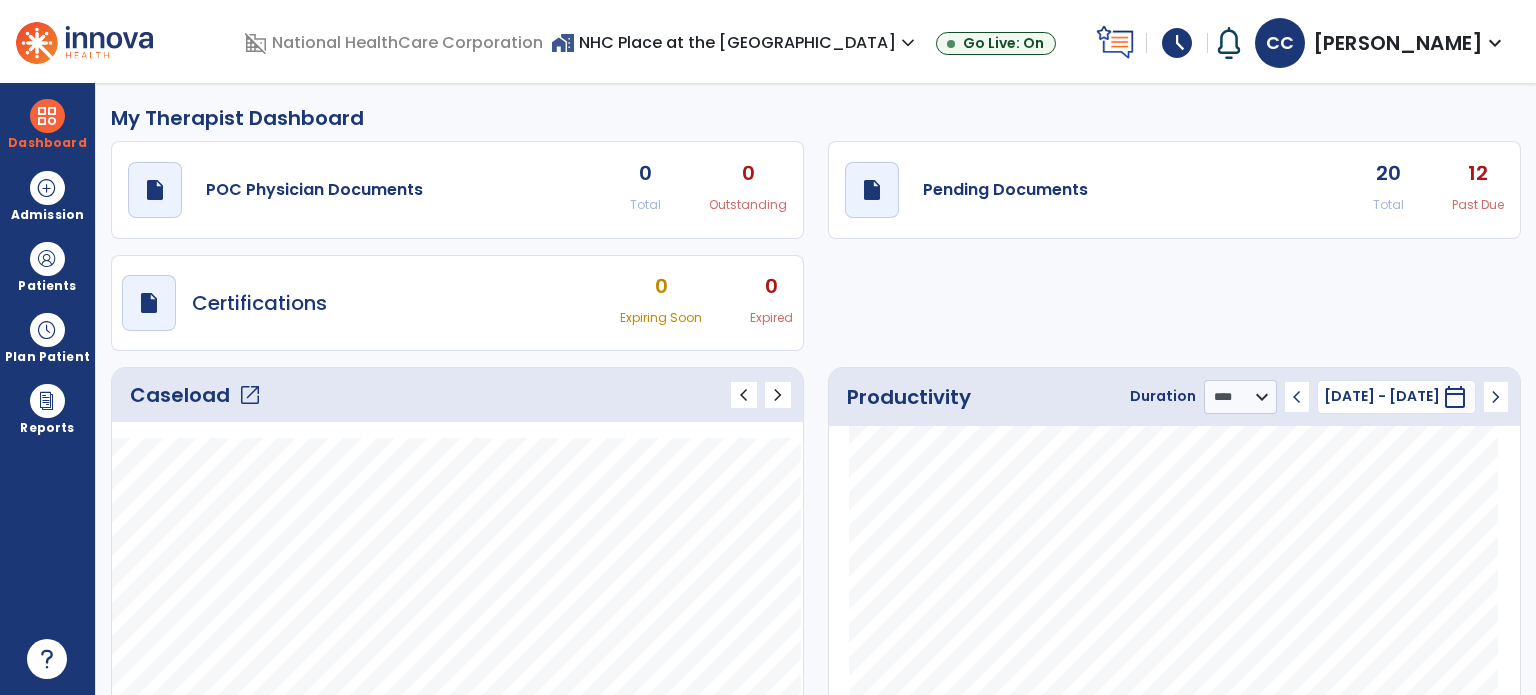 click on "open_in_new" 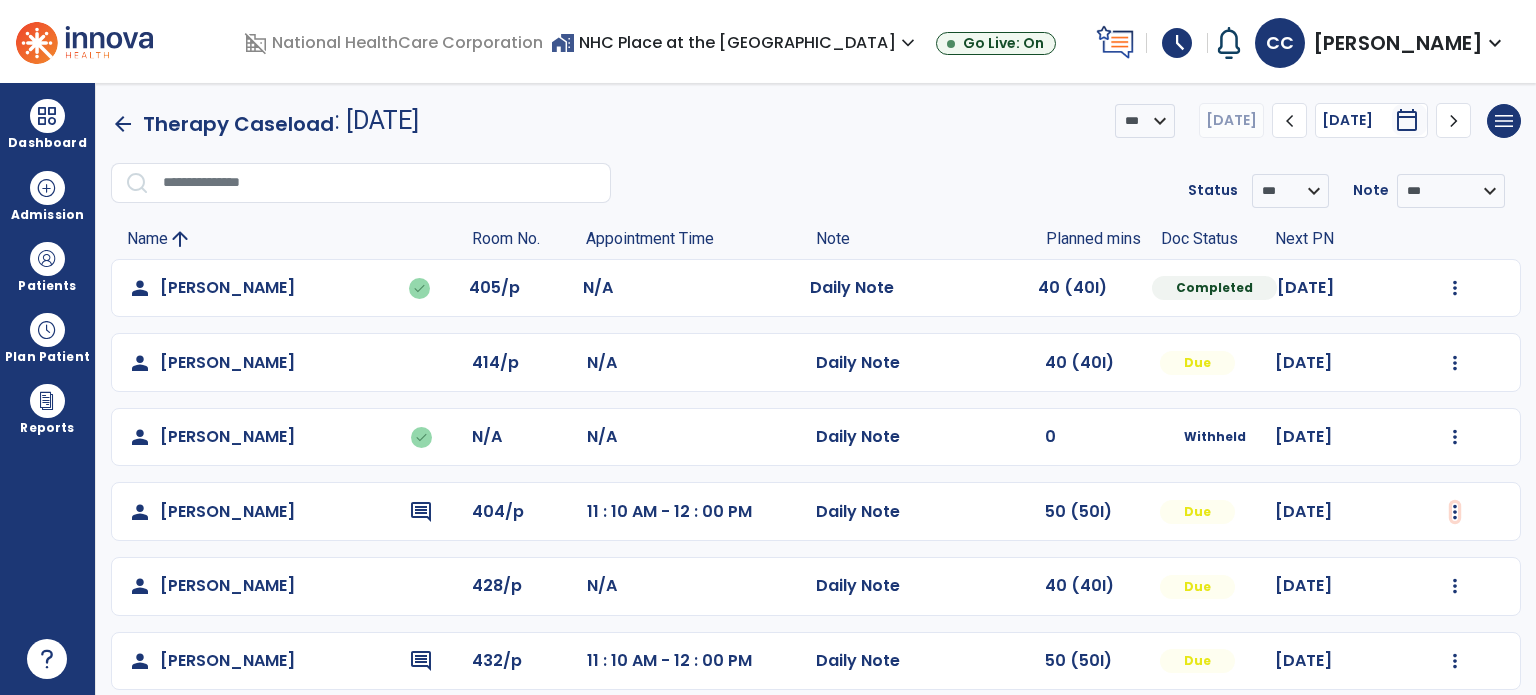 click at bounding box center [1455, 288] 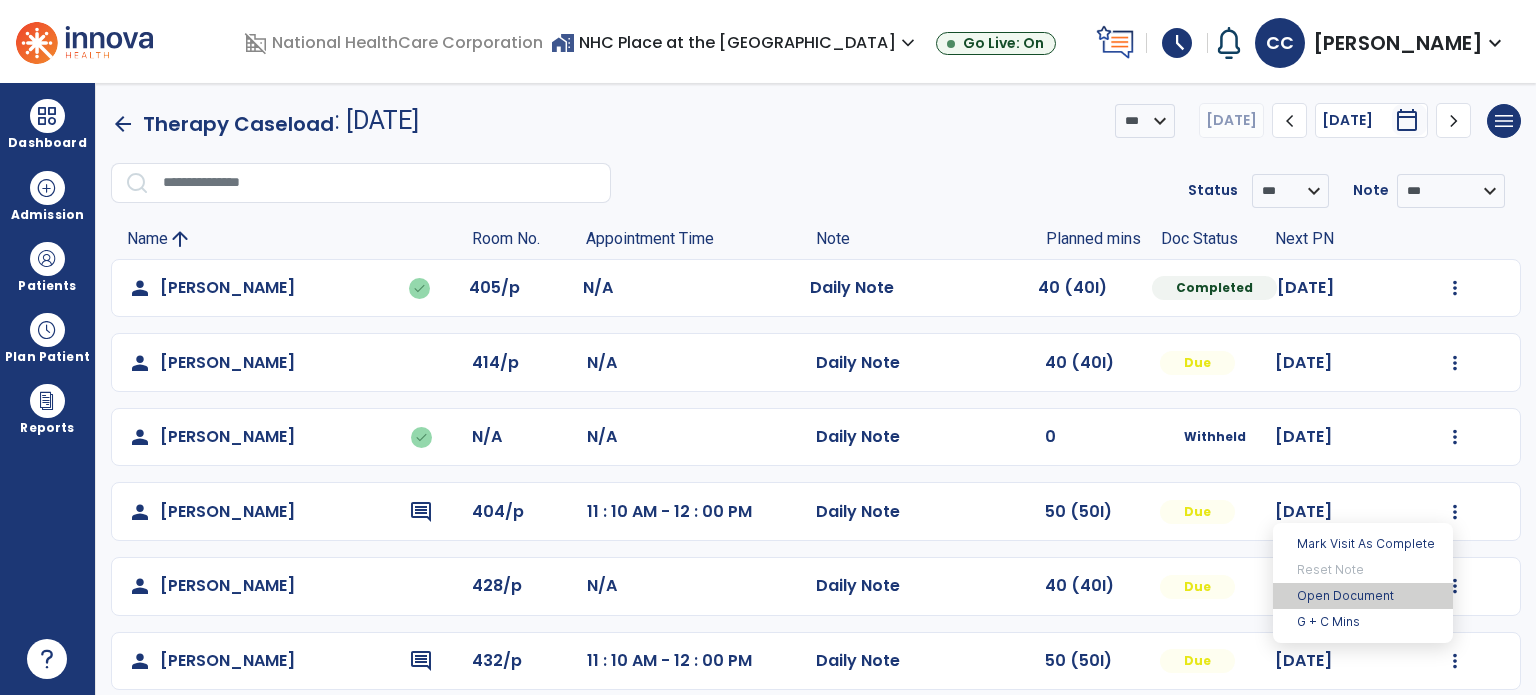 click on "Open Document" at bounding box center [1363, 596] 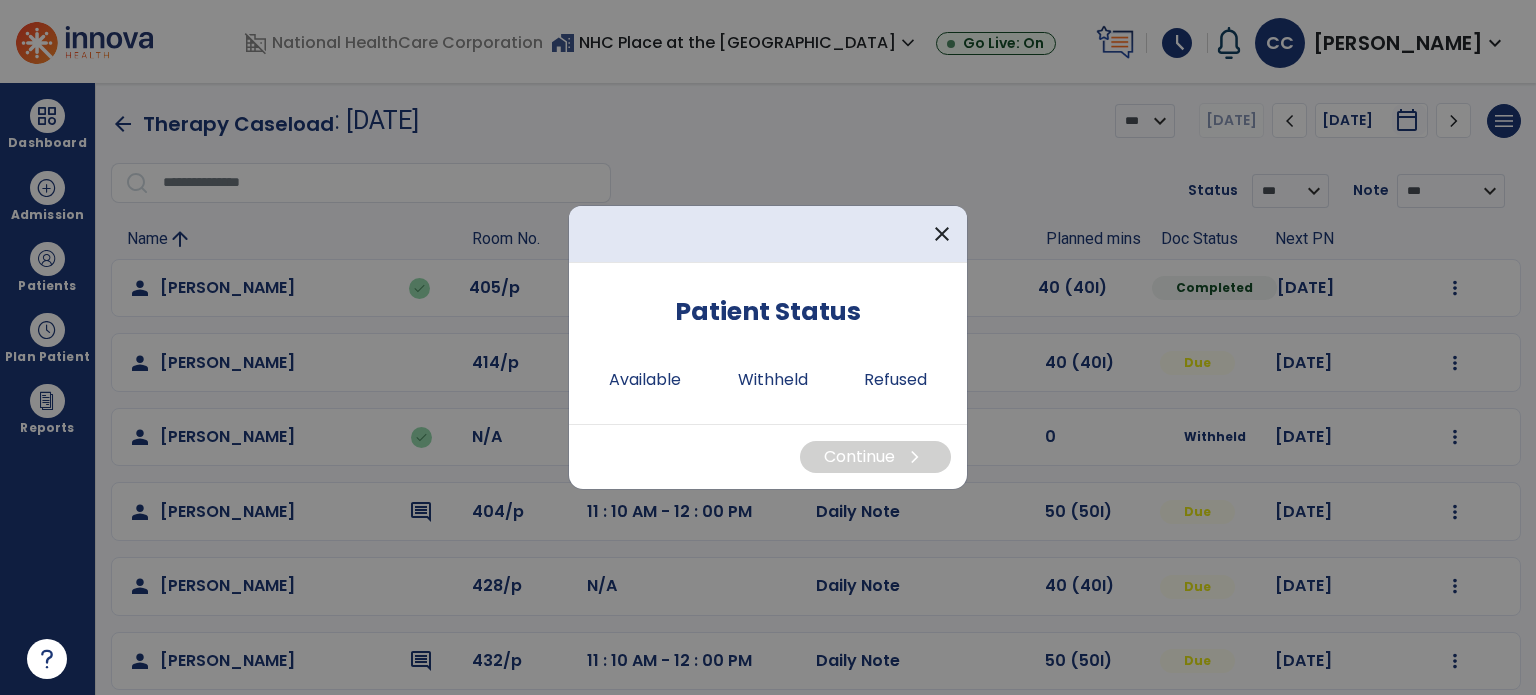 click on "Available" at bounding box center [645, 380] 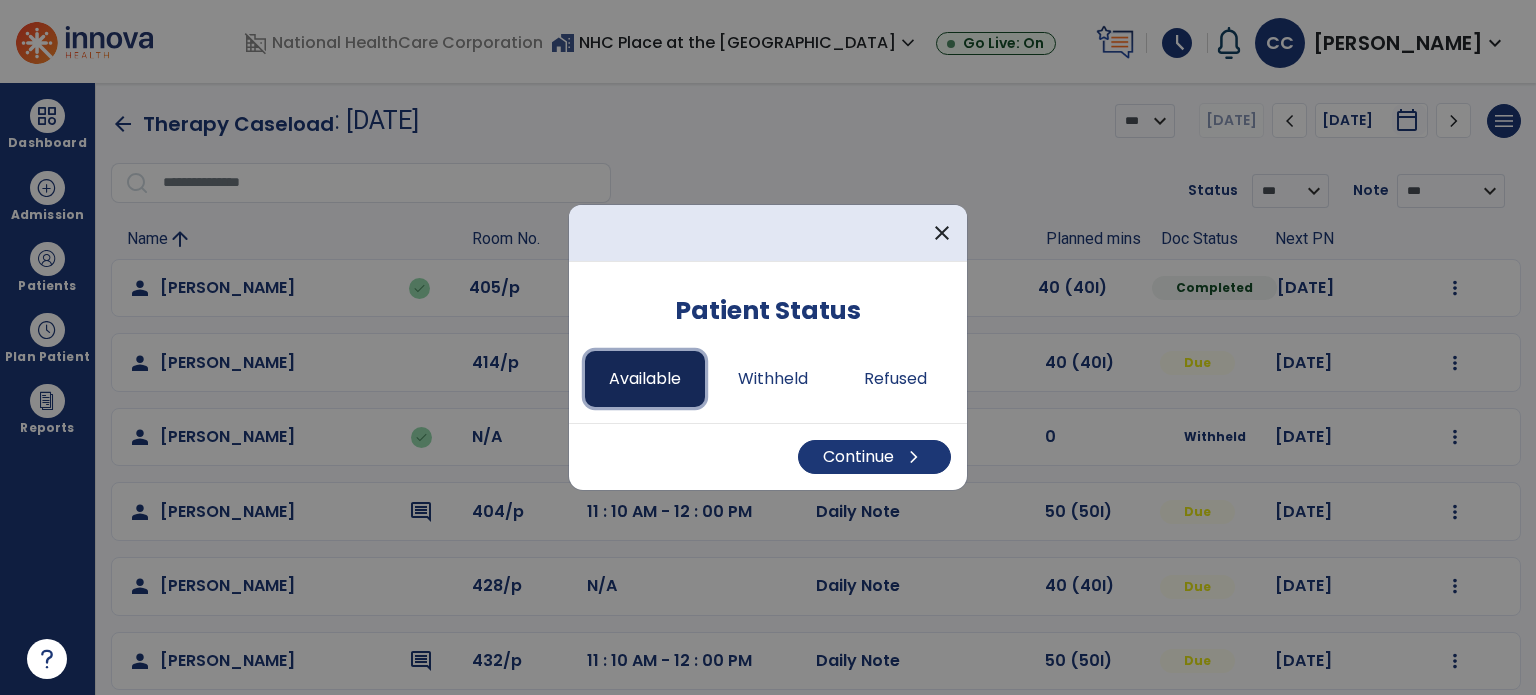 click on "Continue   chevron_right" at bounding box center (874, 457) 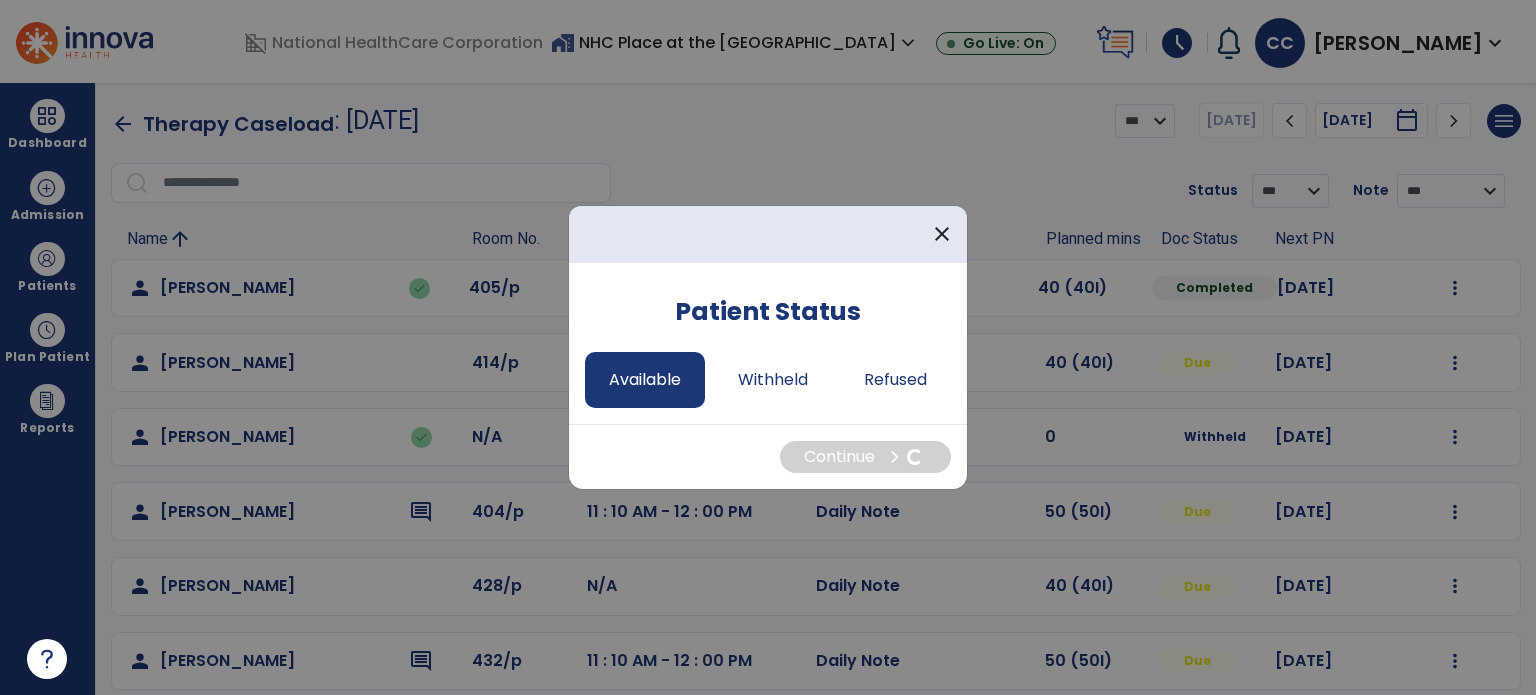 select on "*" 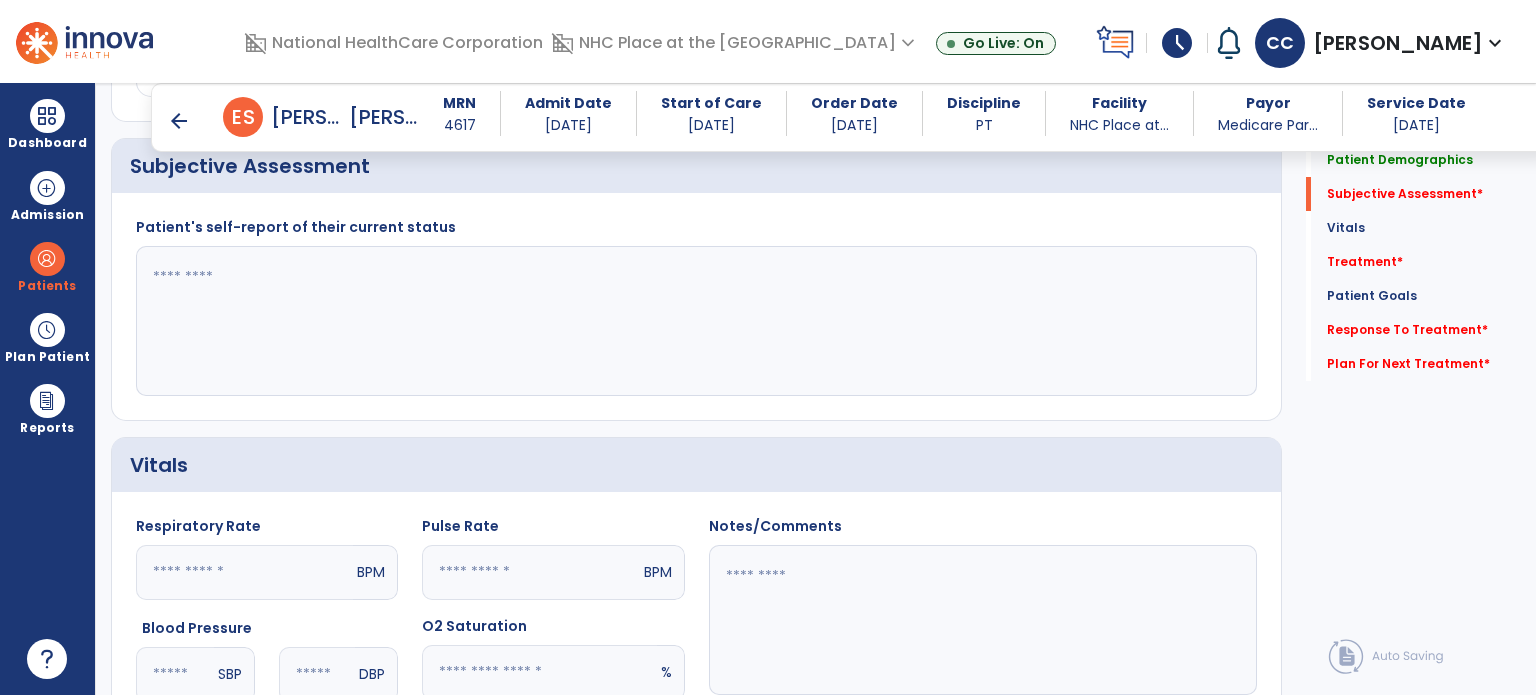 scroll, scrollTop: 492, scrollLeft: 0, axis: vertical 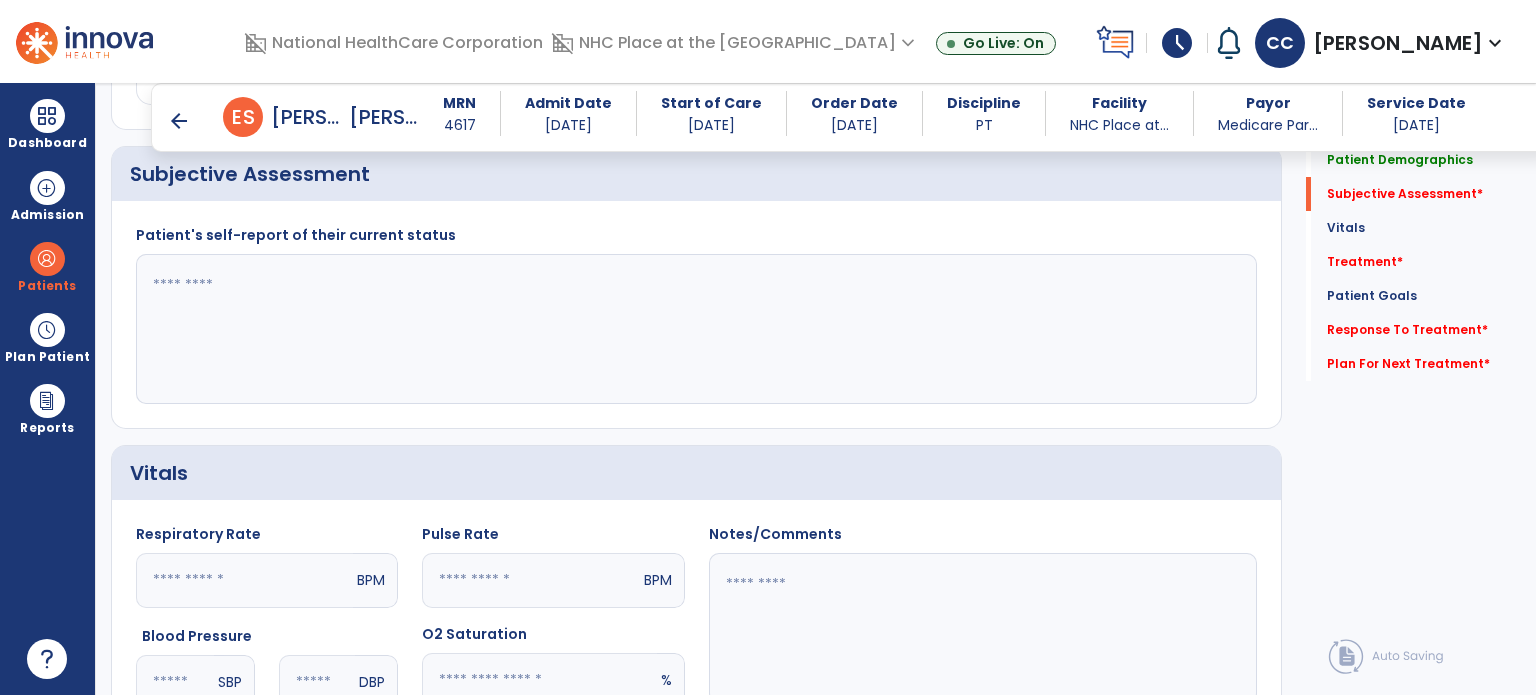 click 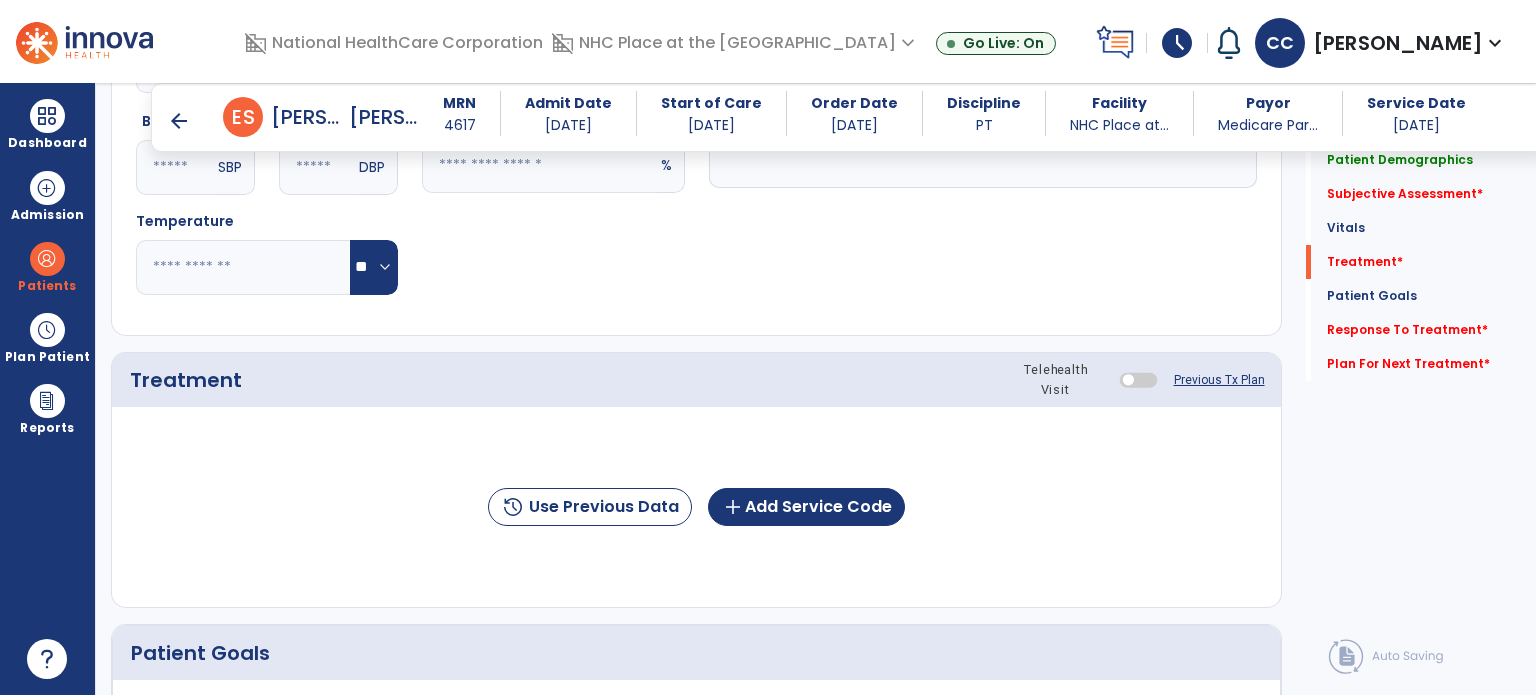 scroll, scrollTop: 1109, scrollLeft: 0, axis: vertical 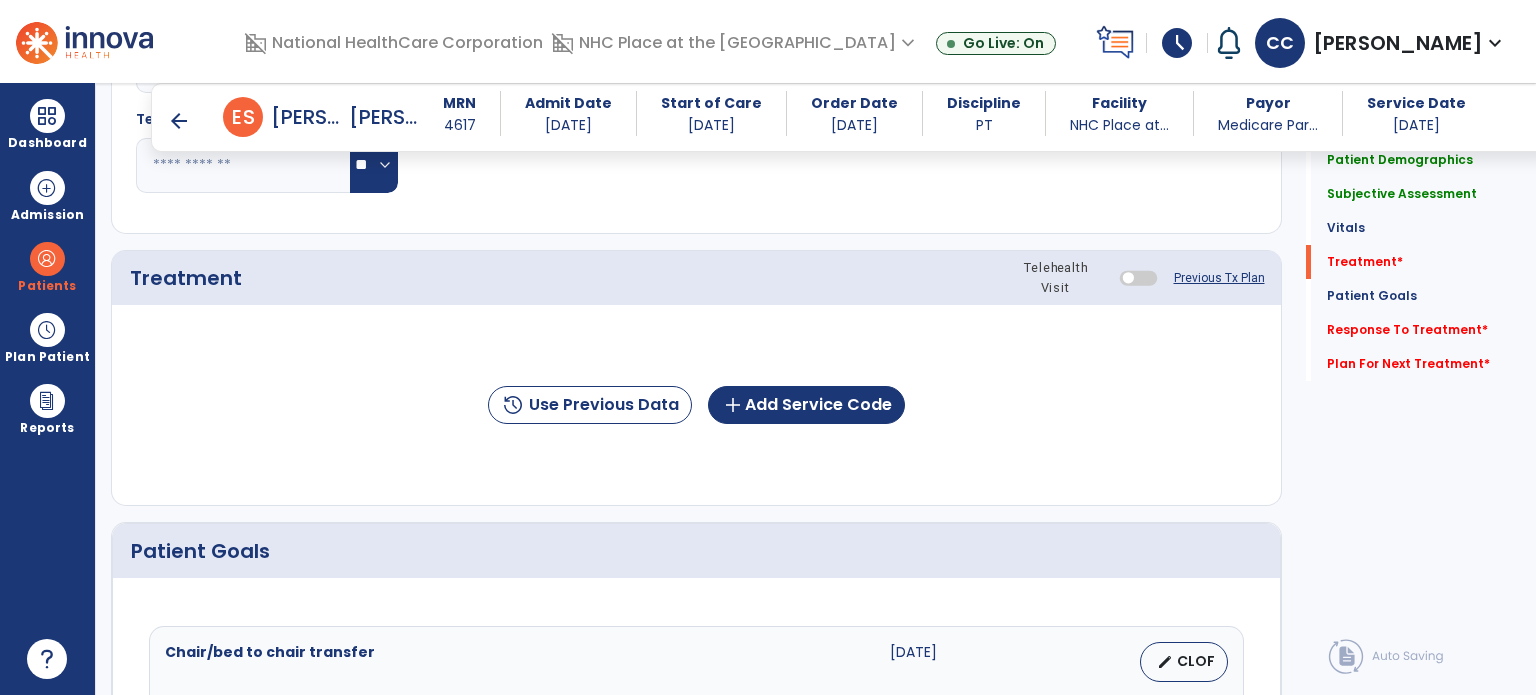 type on "**********" 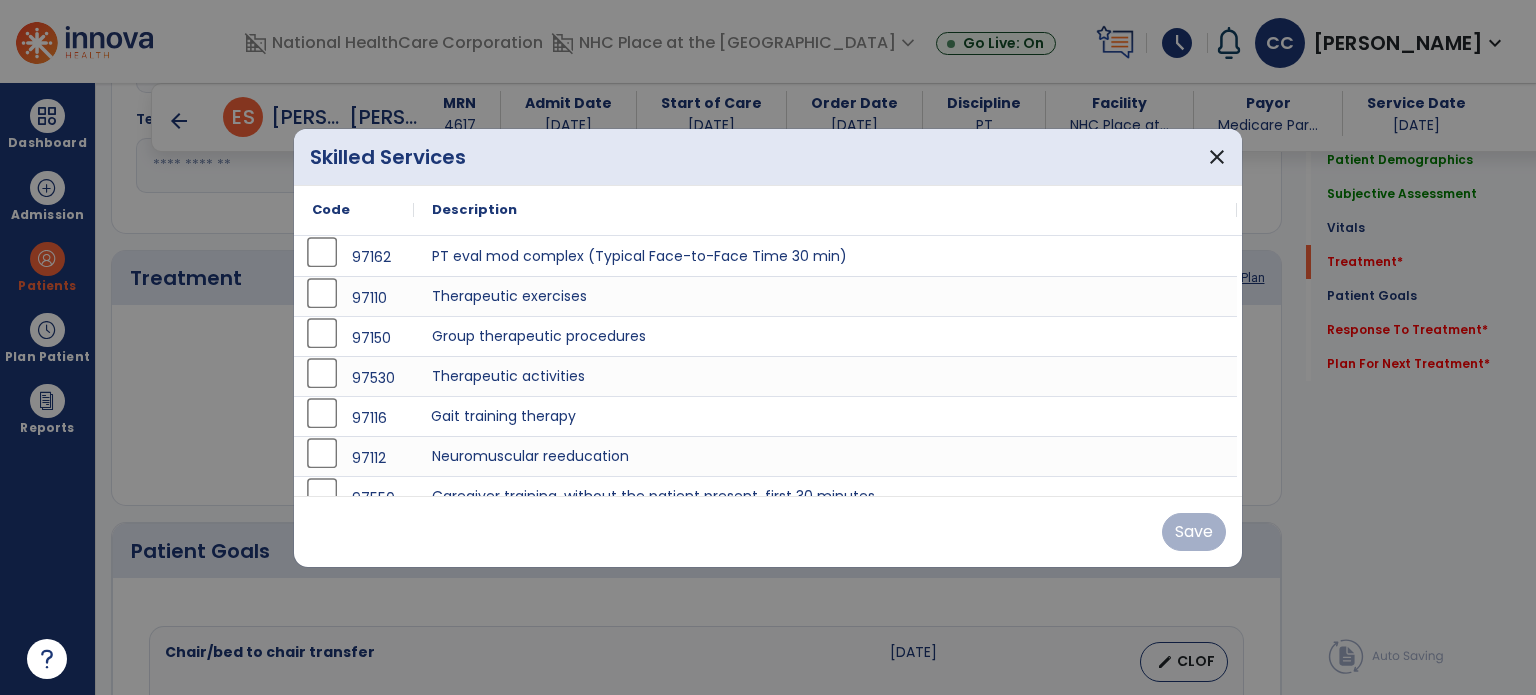 click on "Gait training therapy" at bounding box center [825, 416] 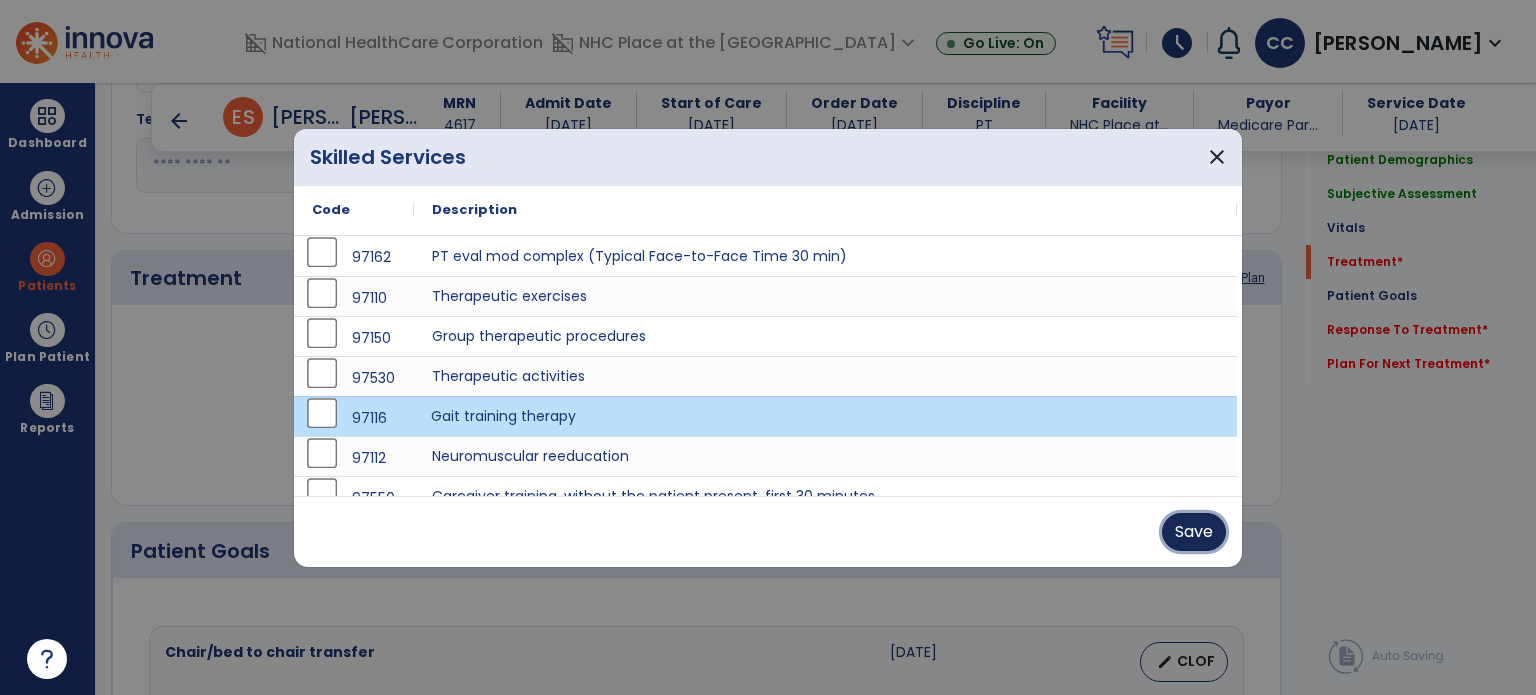 click on "Save" at bounding box center [1194, 532] 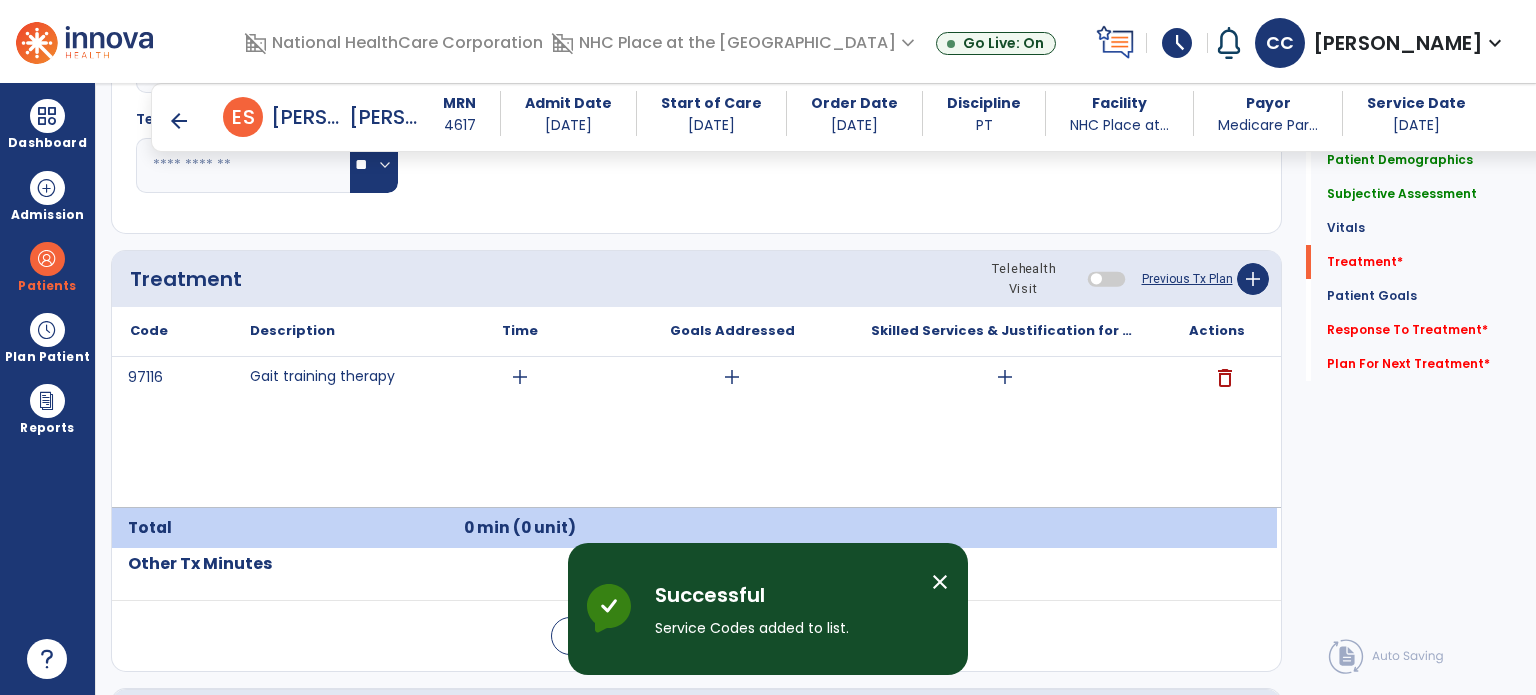 click on "add" at bounding box center (520, 377) 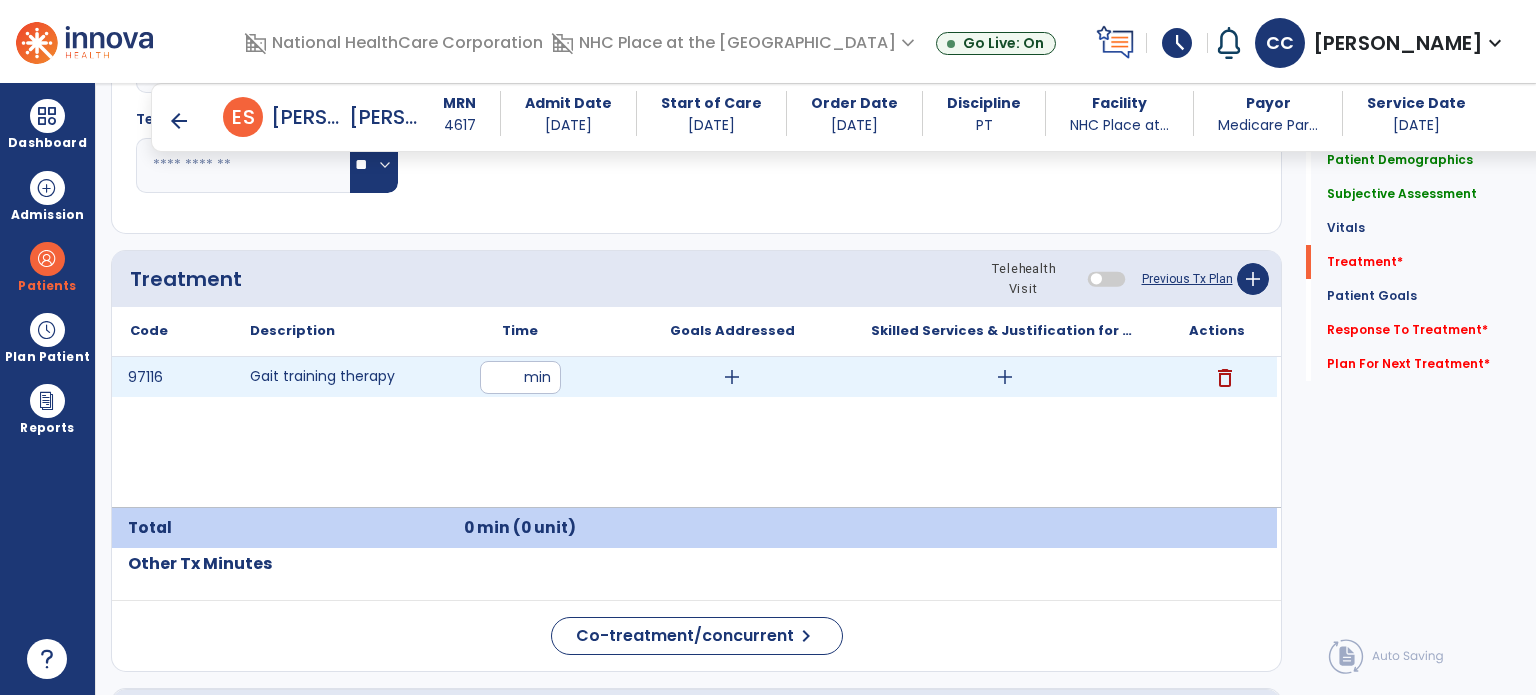 type on "**" 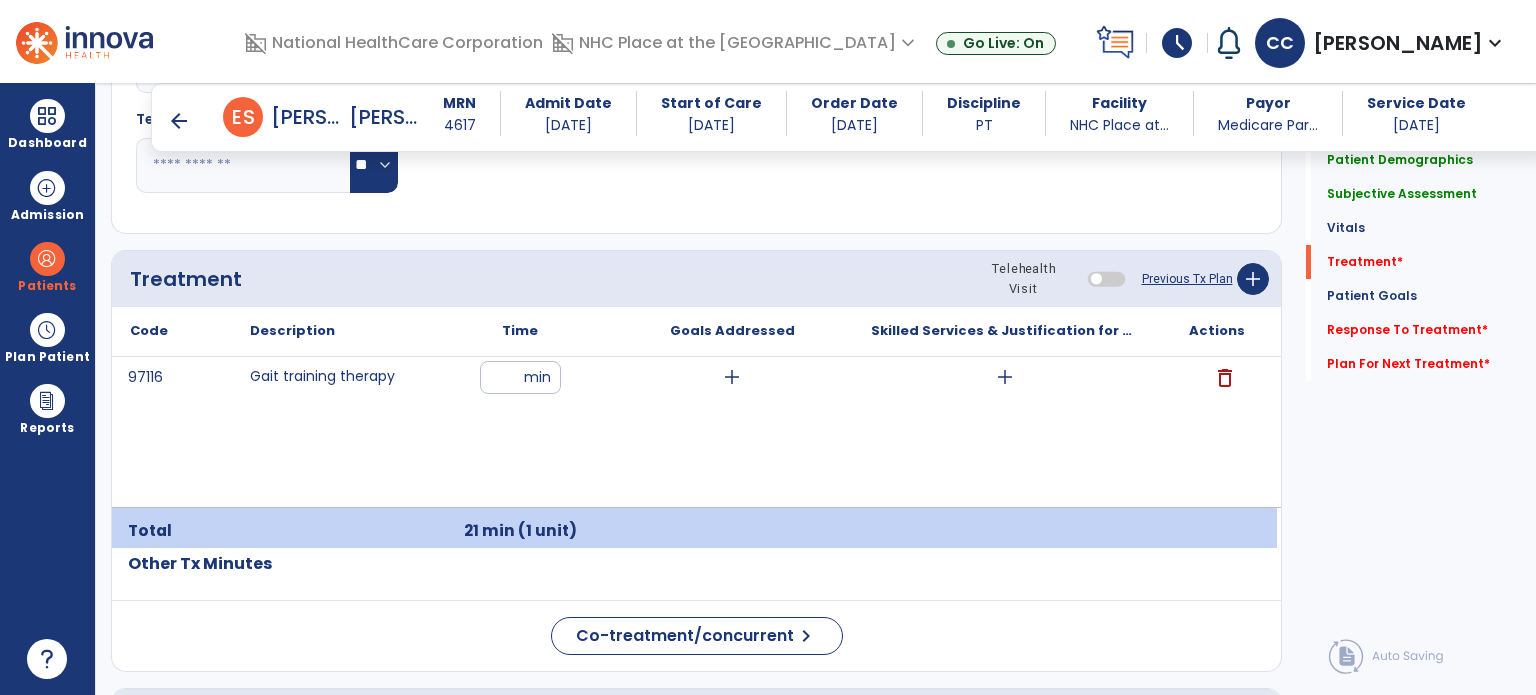 click on "add" at bounding box center (732, 377) 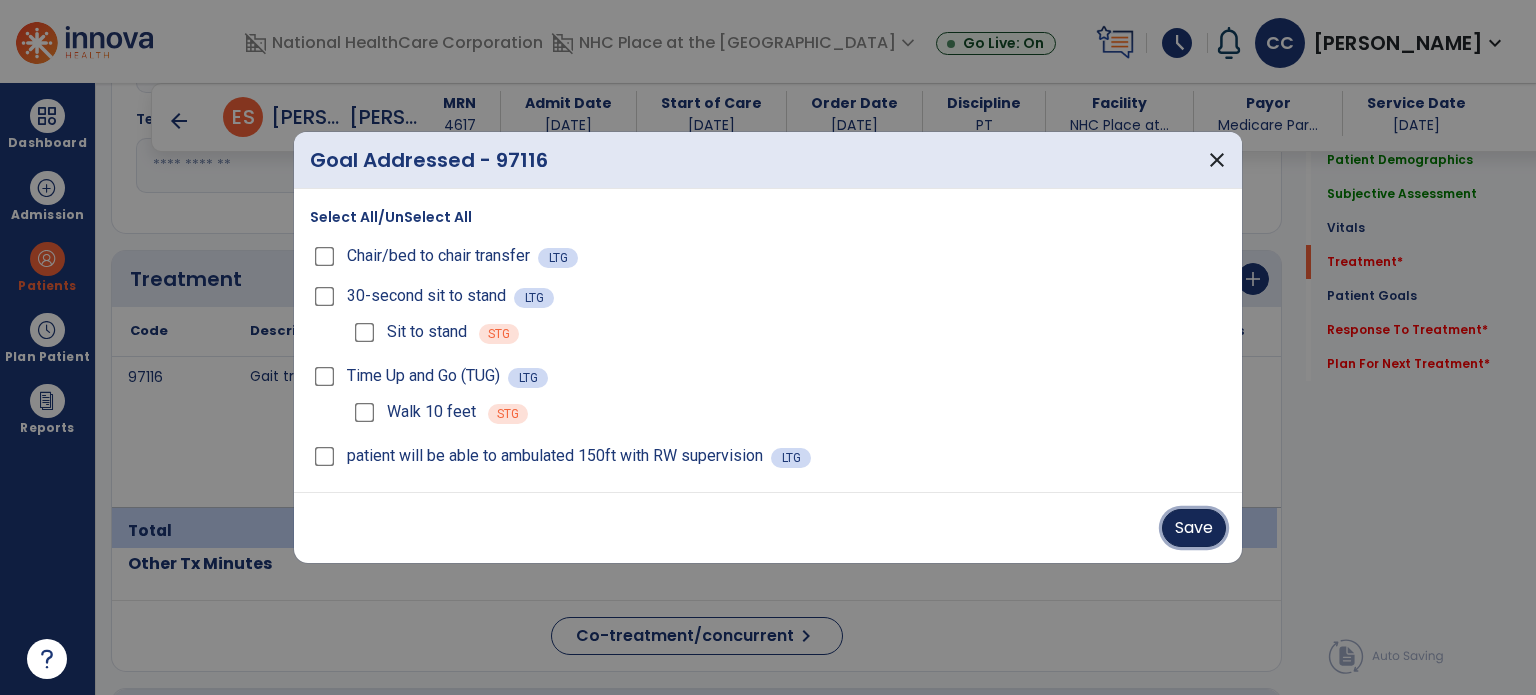 click on "Save" at bounding box center [1194, 528] 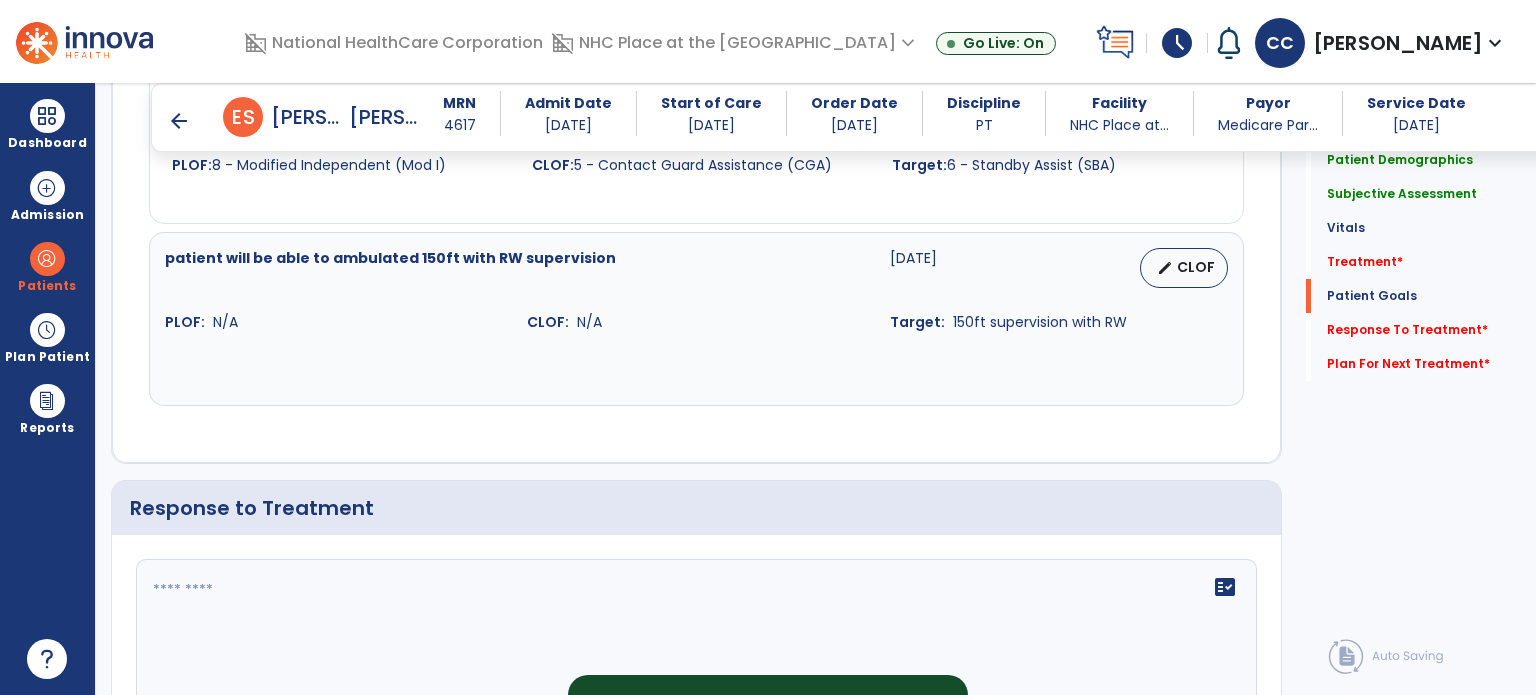 scroll, scrollTop: 2350, scrollLeft: 0, axis: vertical 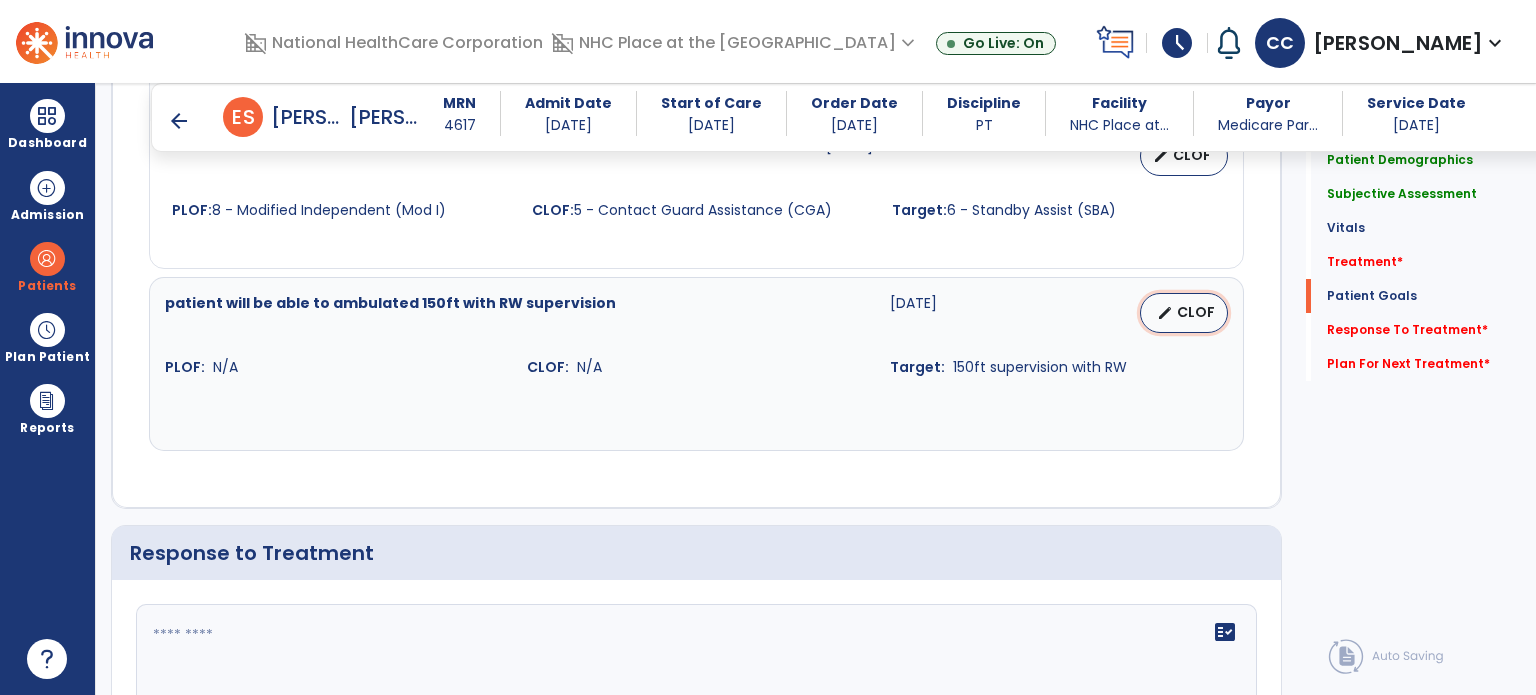 click on "edit   CLOF" at bounding box center (1184, 313) 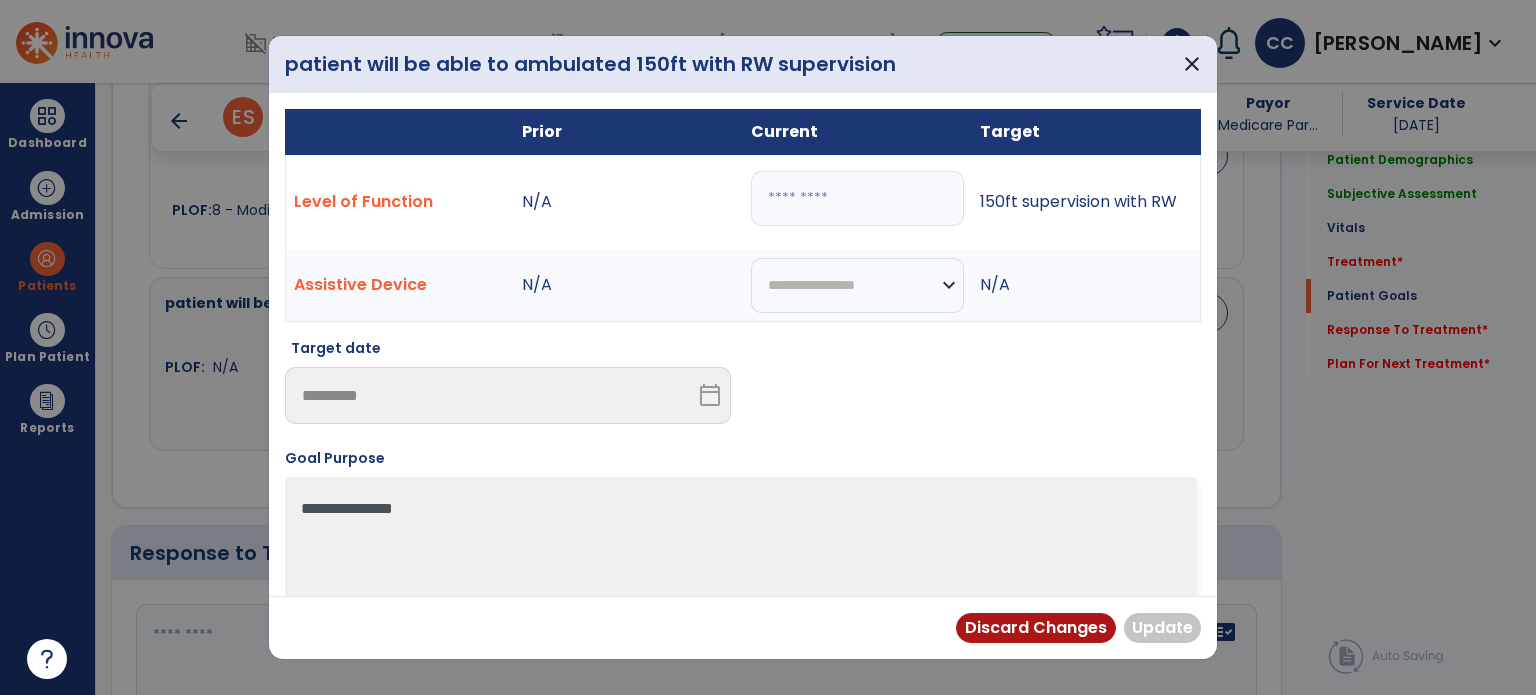 click at bounding box center (857, 198) 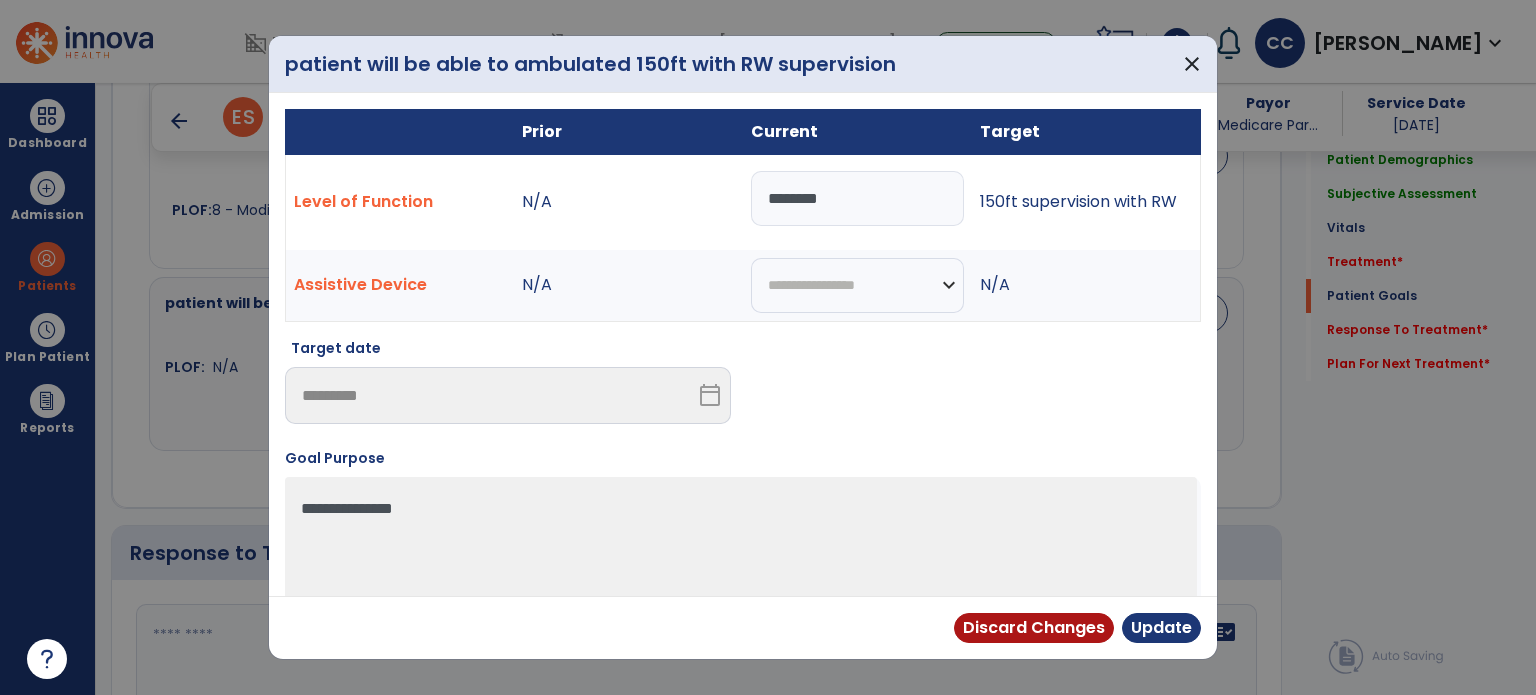 type on "********" 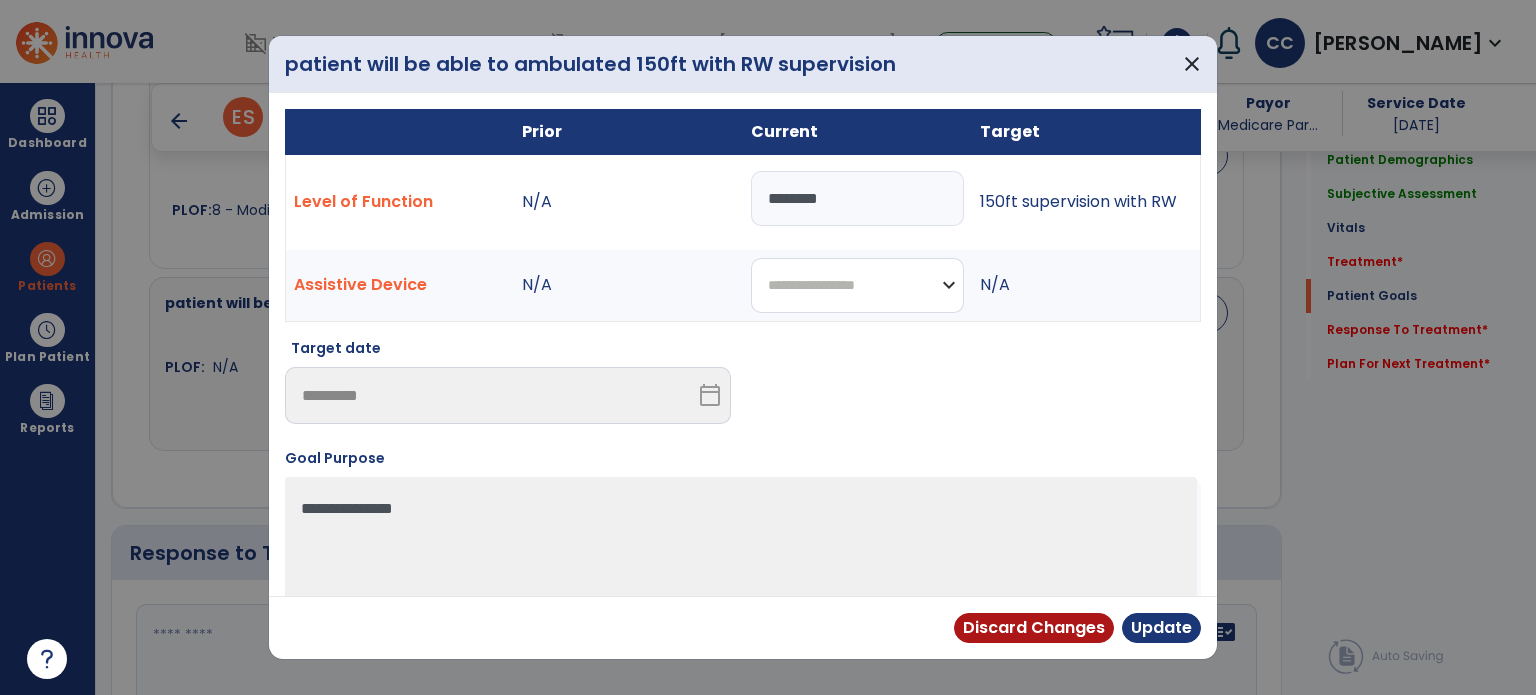 click on "**********" at bounding box center (857, 285) 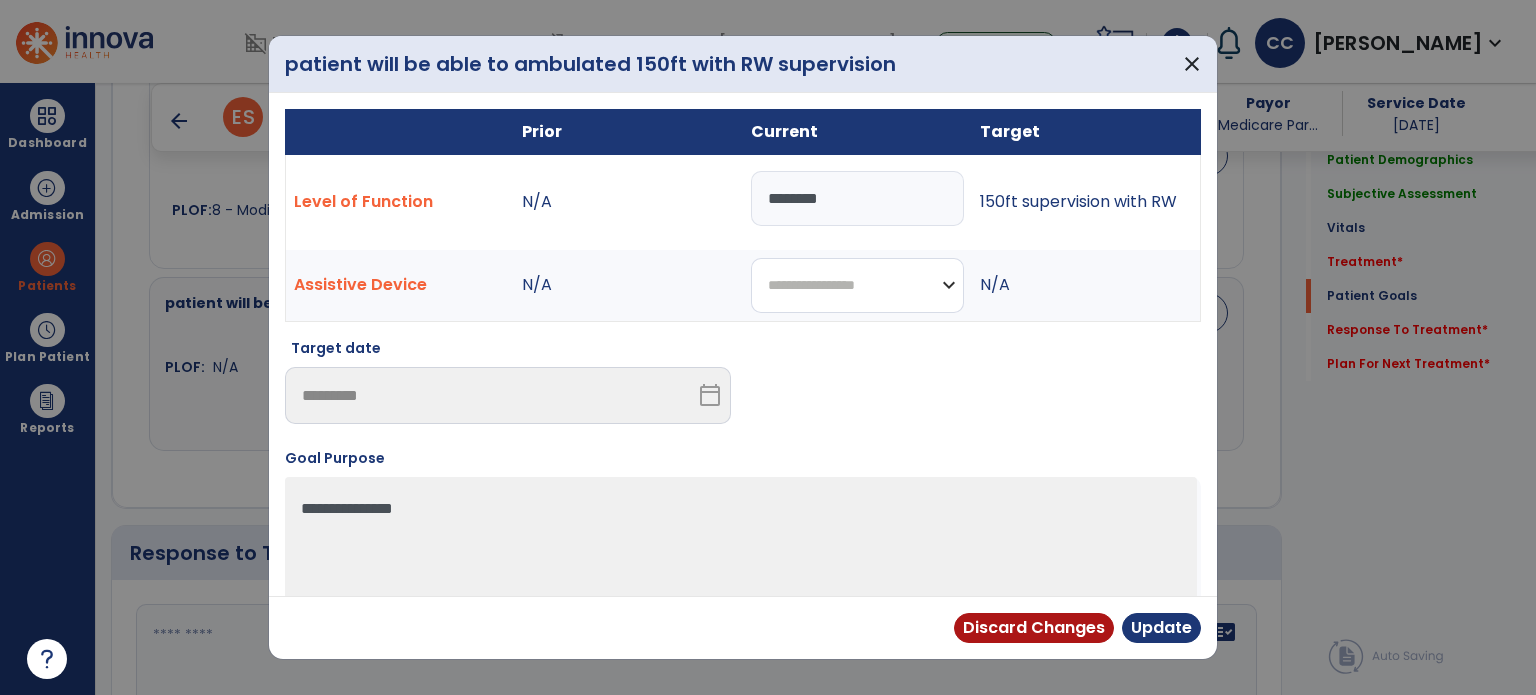 select on "**********" 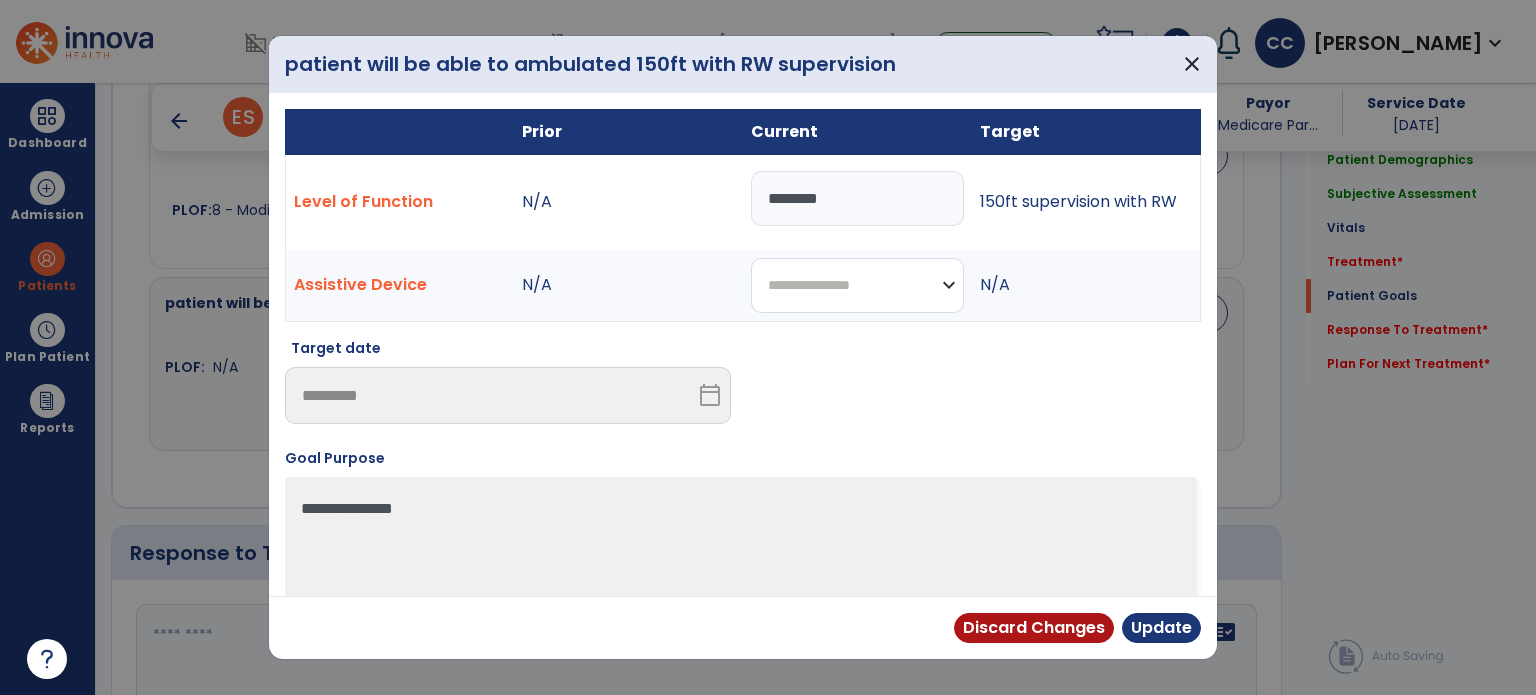 click on "**********" at bounding box center (857, 285) 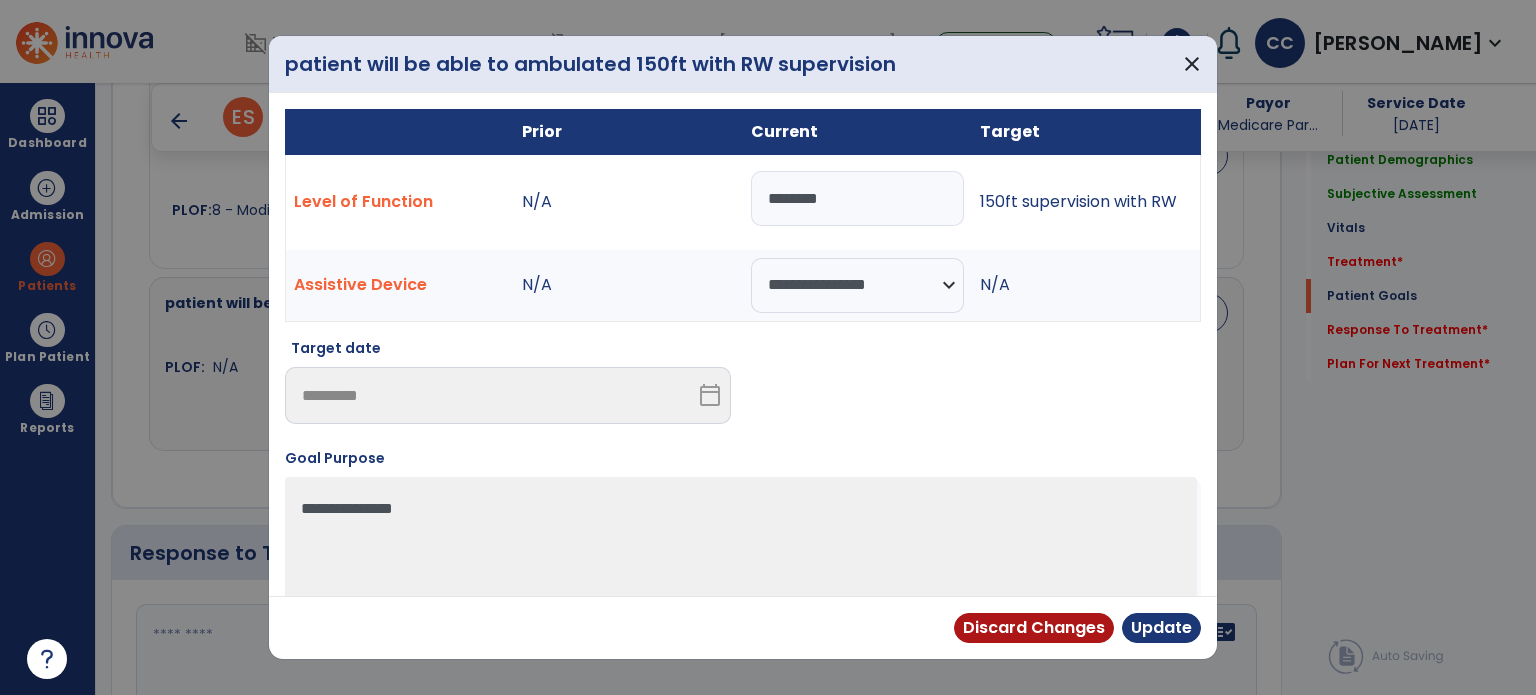 click on "********" at bounding box center [857, 198] 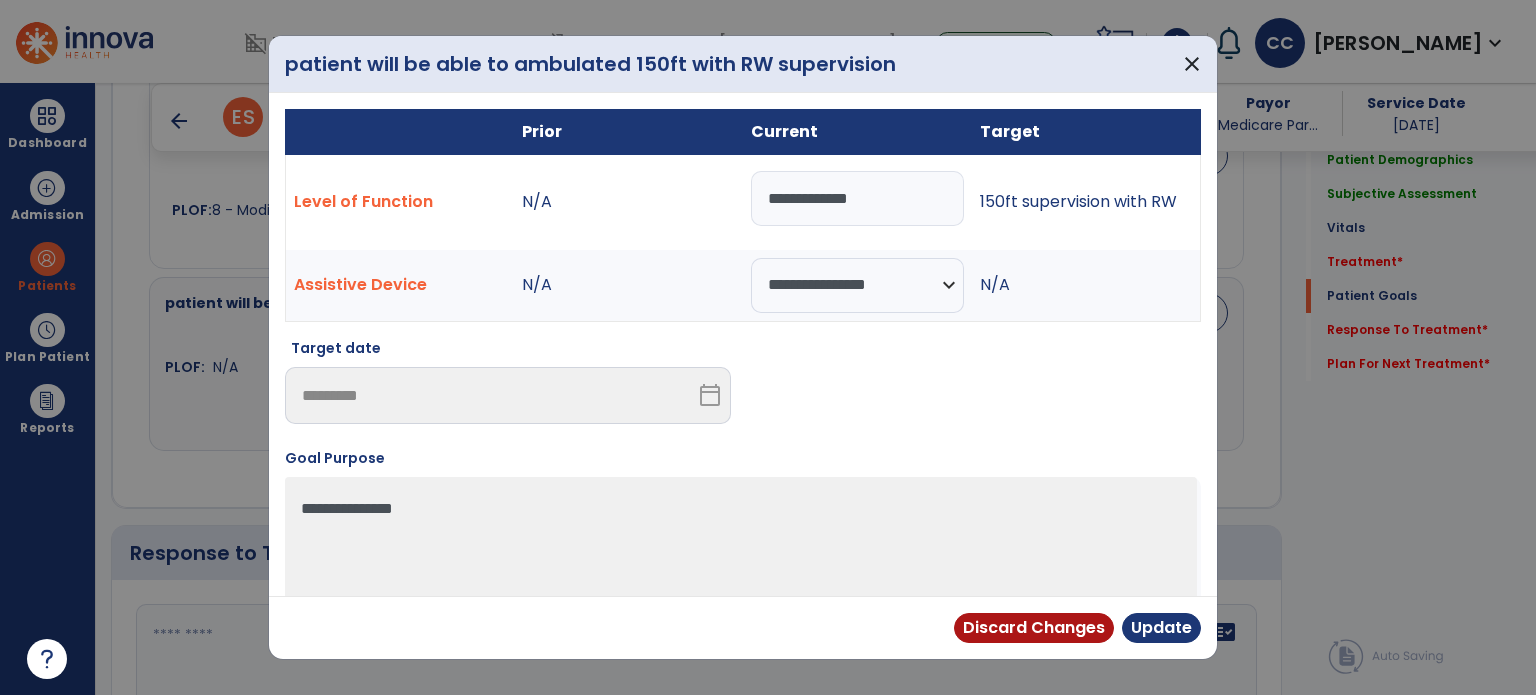 type on "**********" 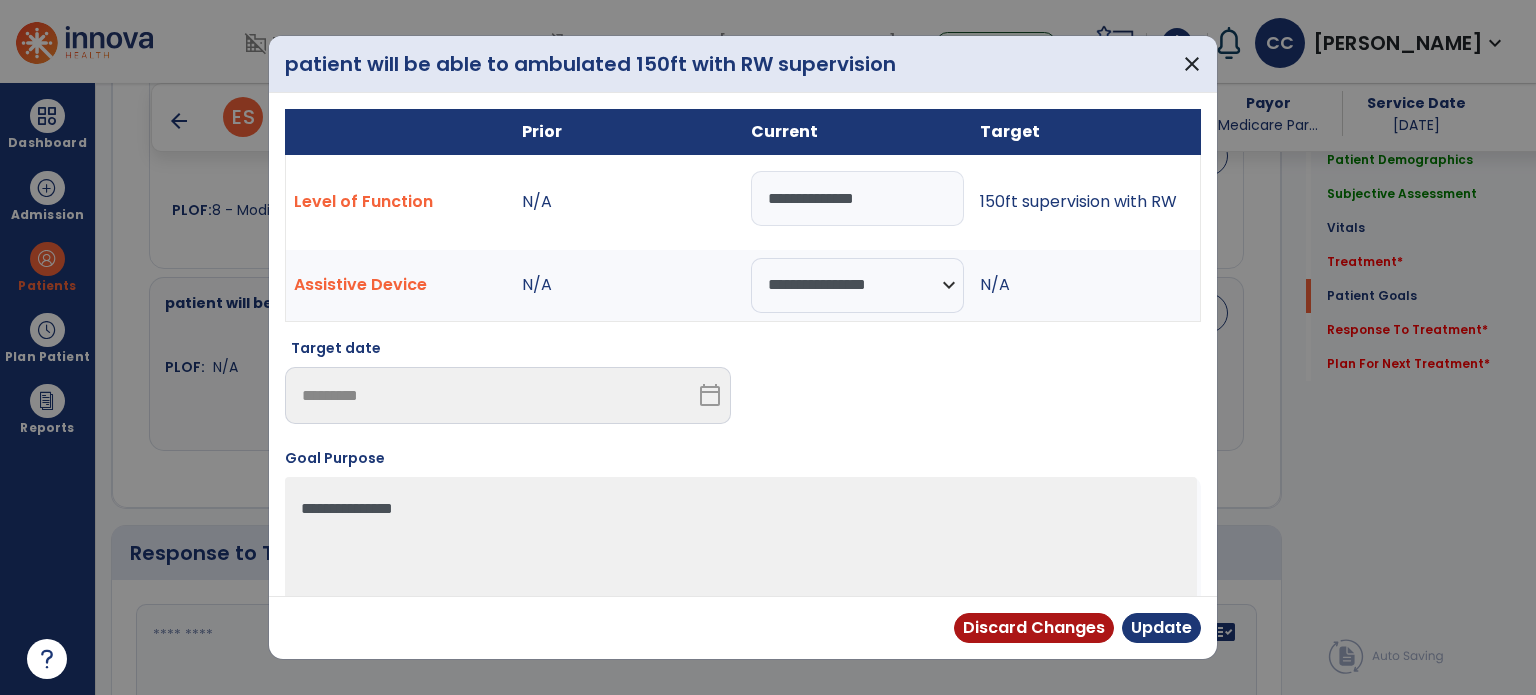 click on "Update" at bounding box center [1161, 628] 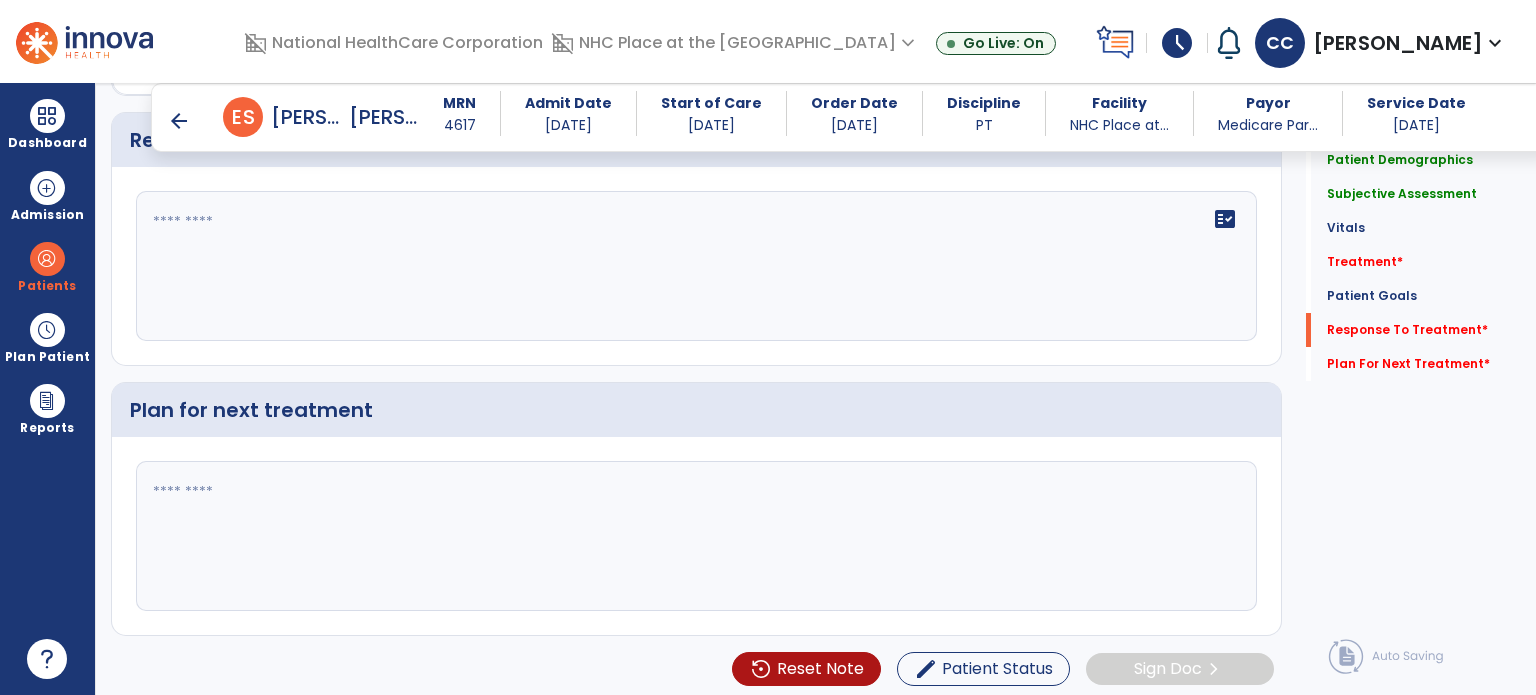 scroll, scrollTop: 2762, scrollLeft: 0, axis: vertical 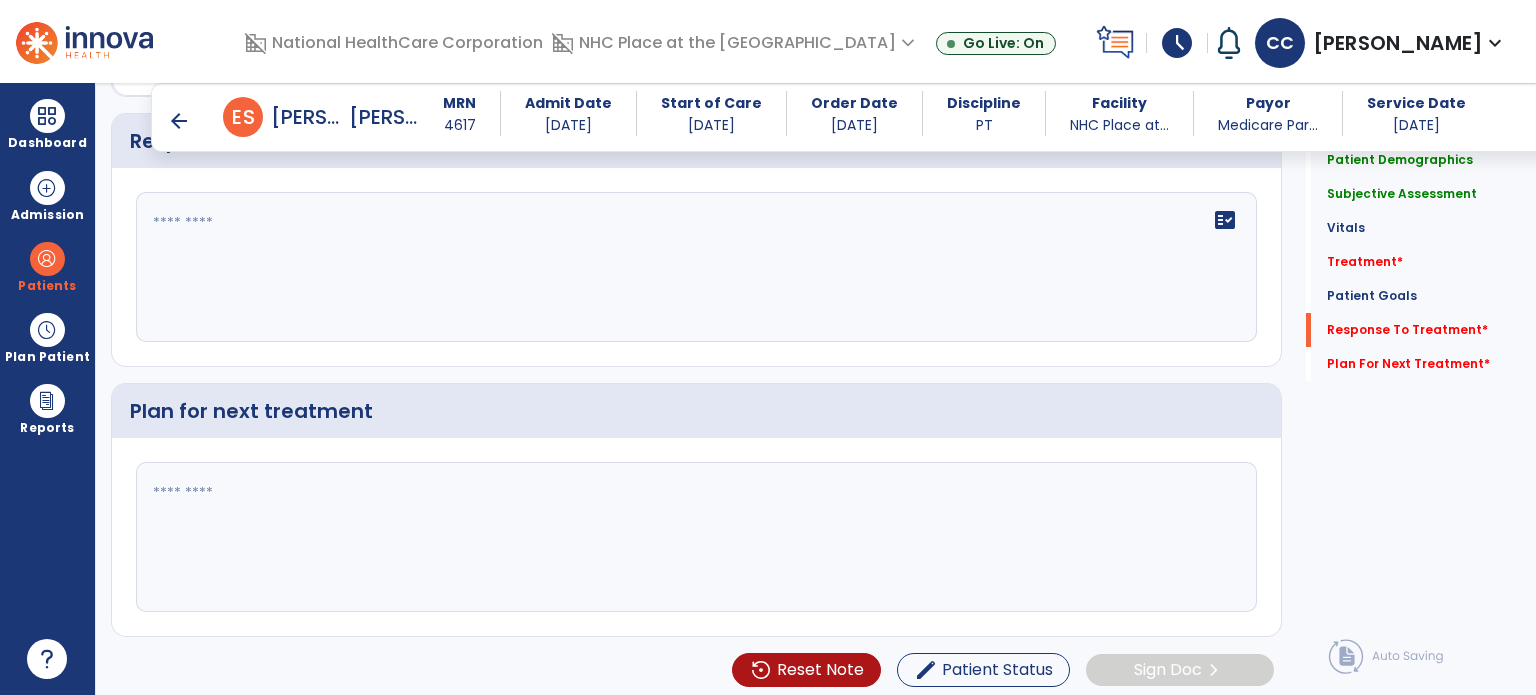 click 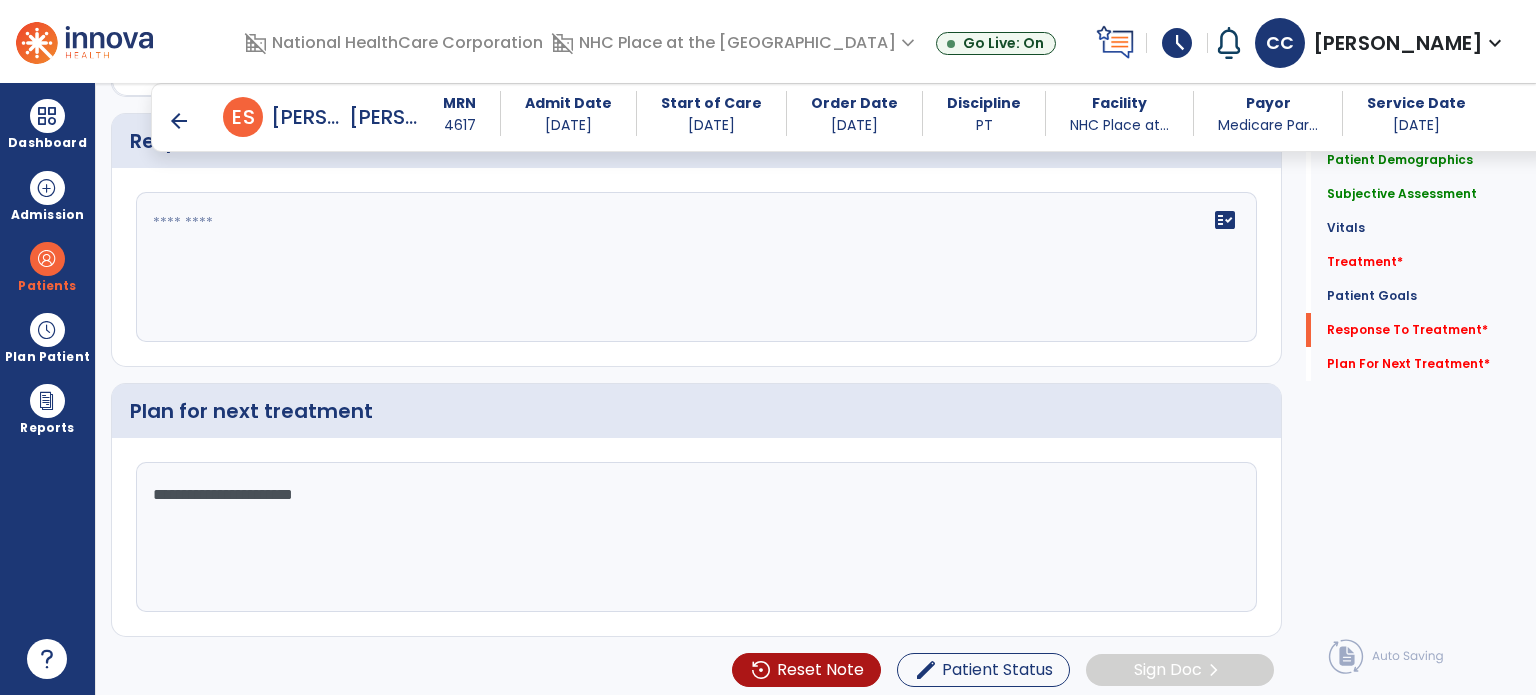 type on "**********" 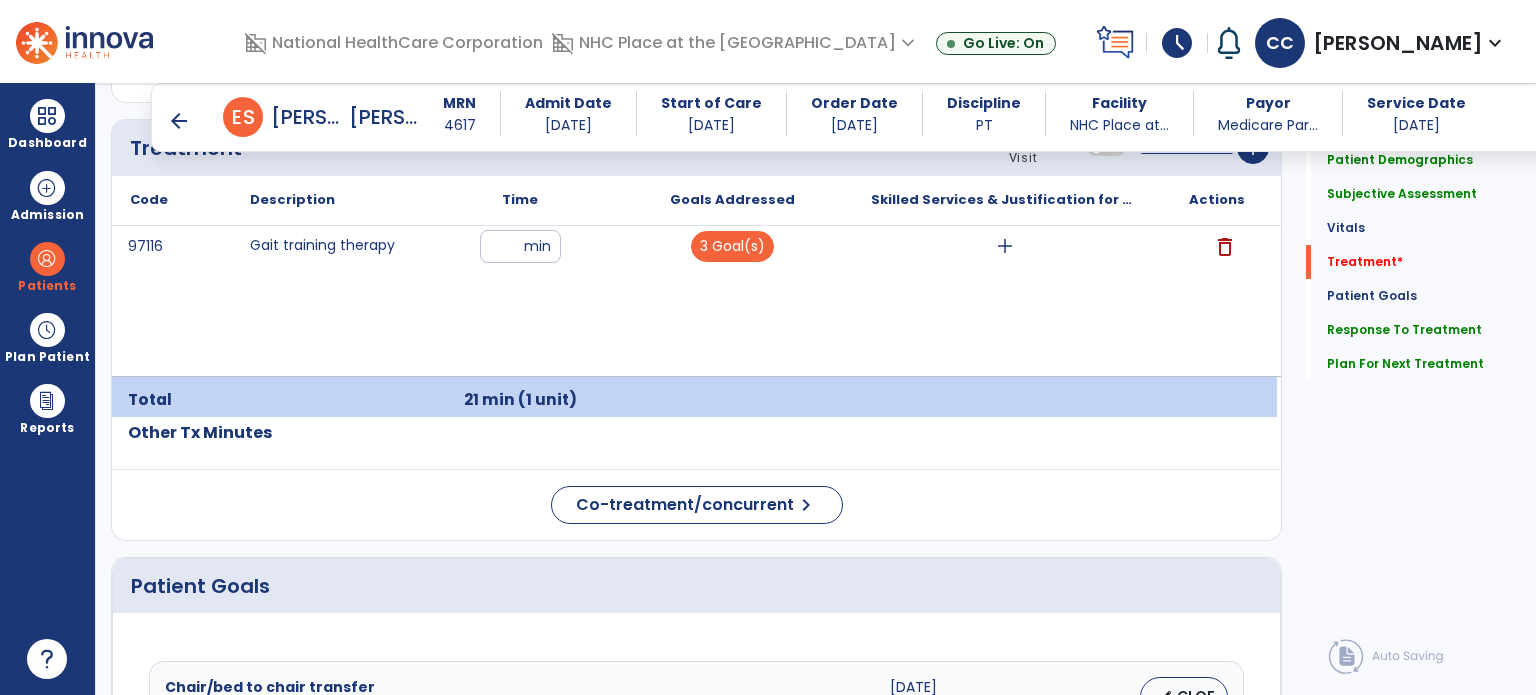 scroll, scrollTop: 1252, scrollLeft: 0, axis: vertical 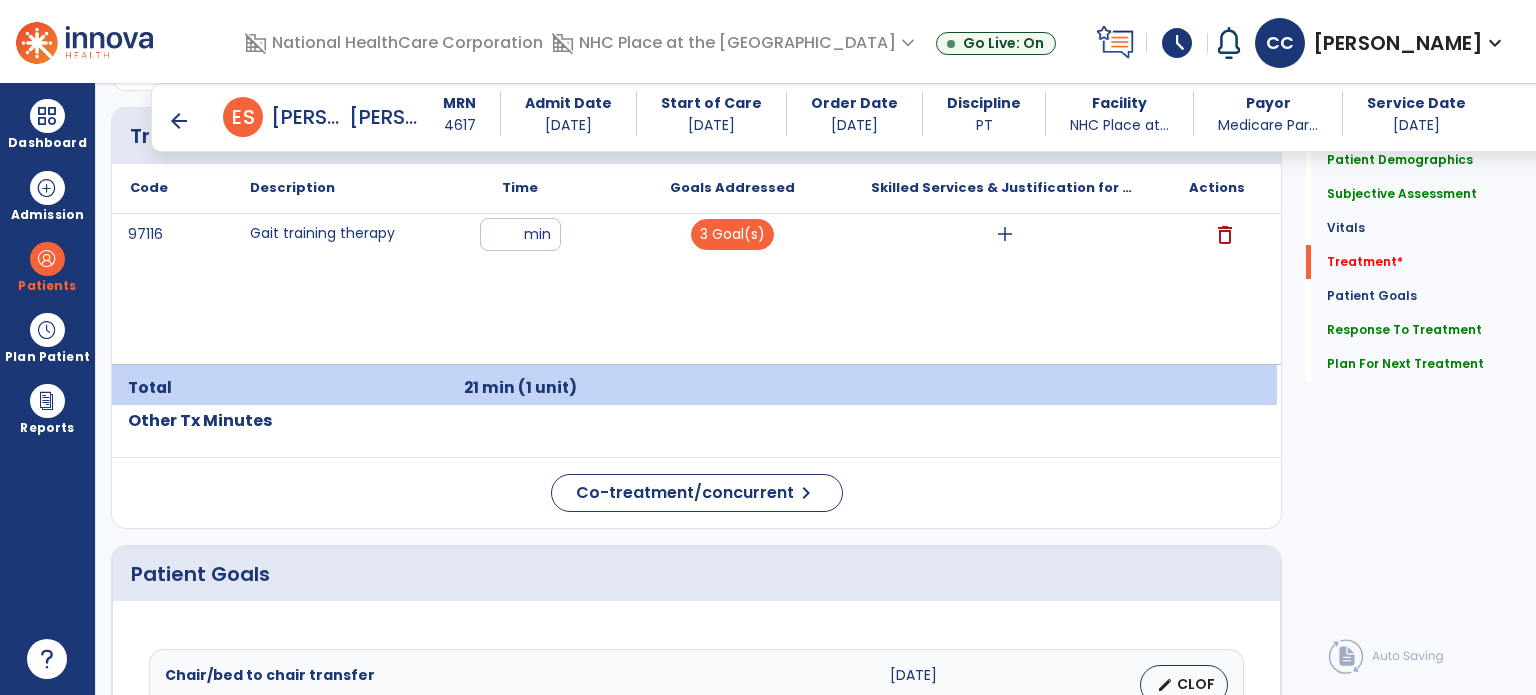 type on "**********" 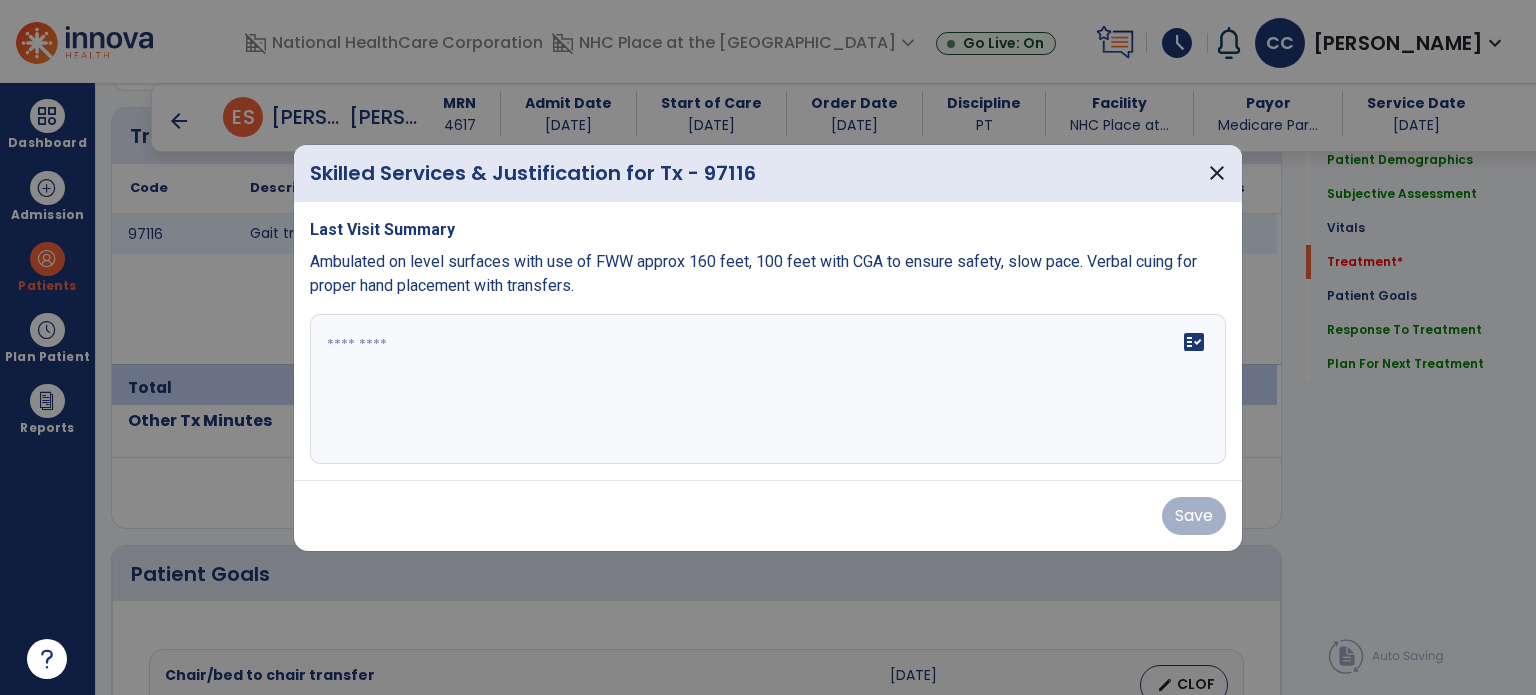 click on "fact_check" at bounding box center [768, 389] 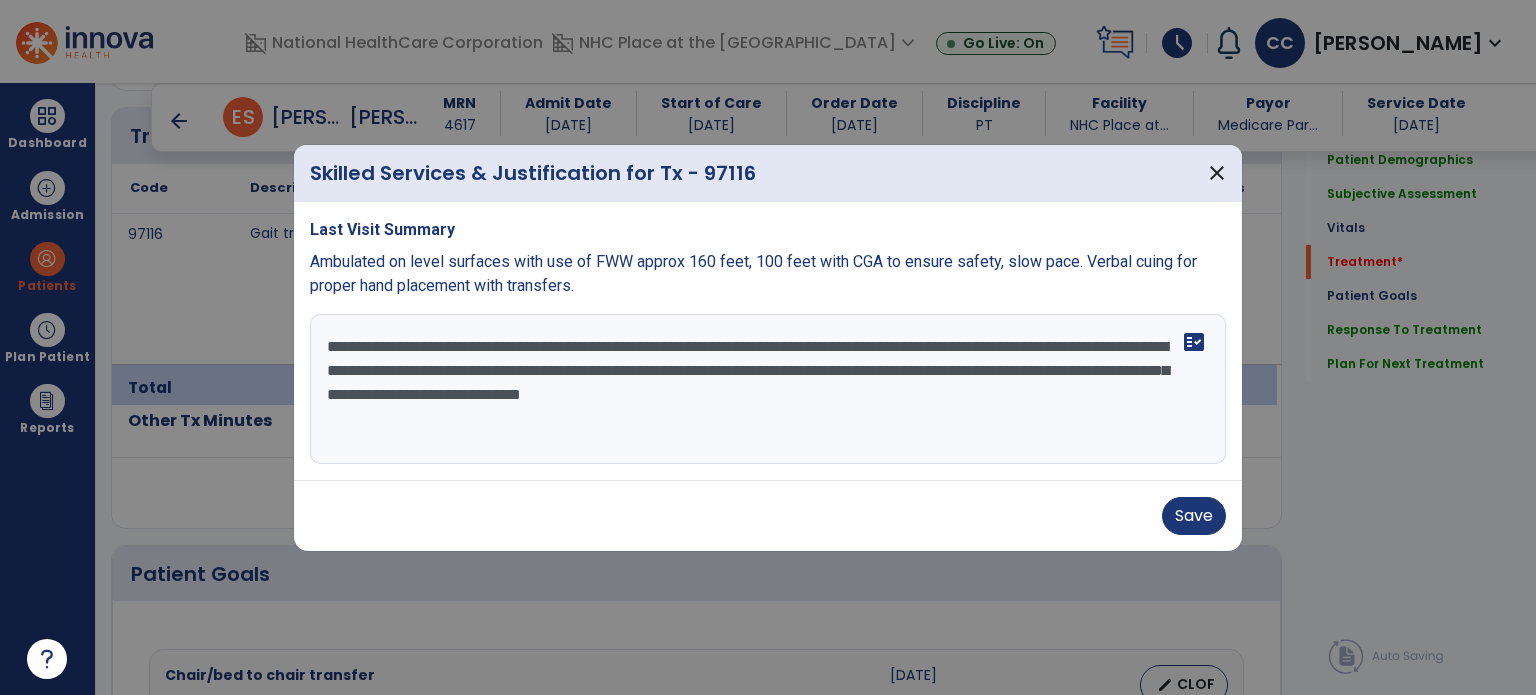 type on "**********" 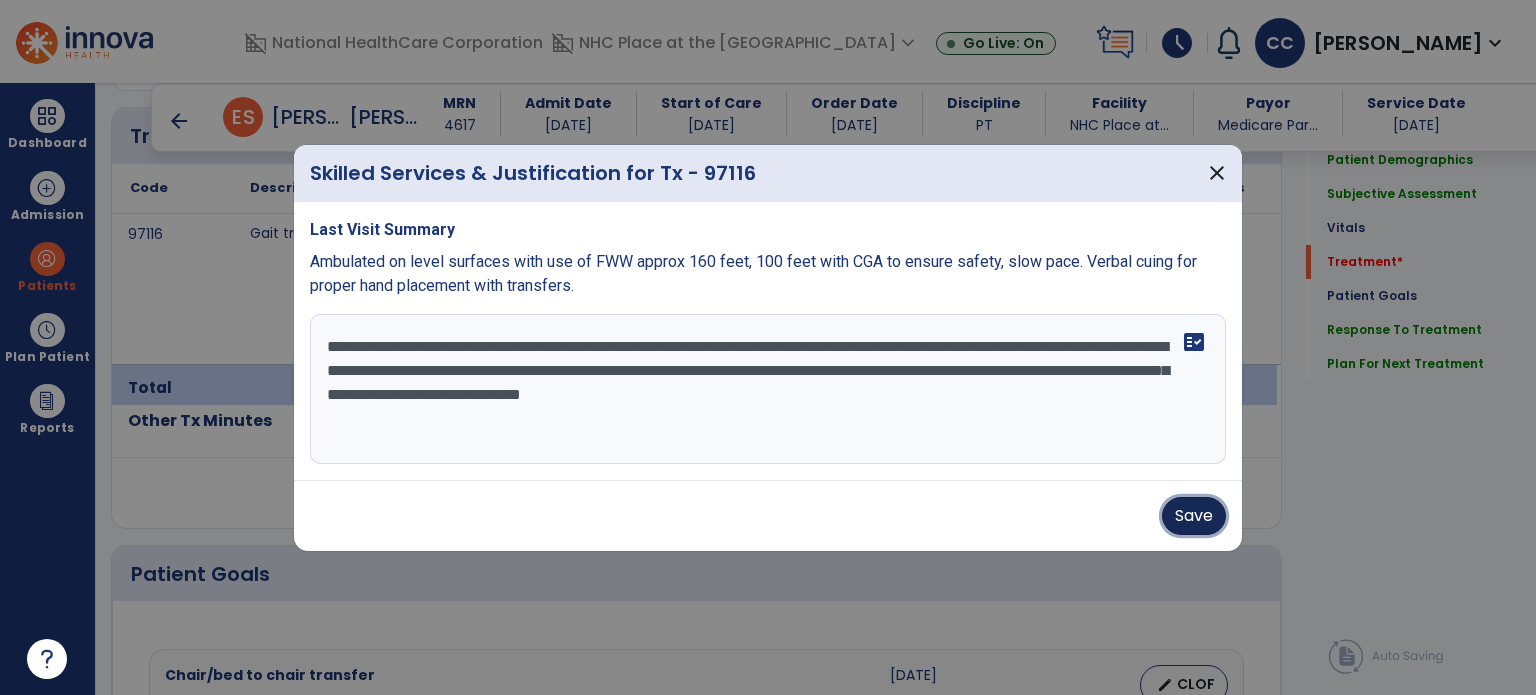 click on "Save" at bounding box center (1194, 516) 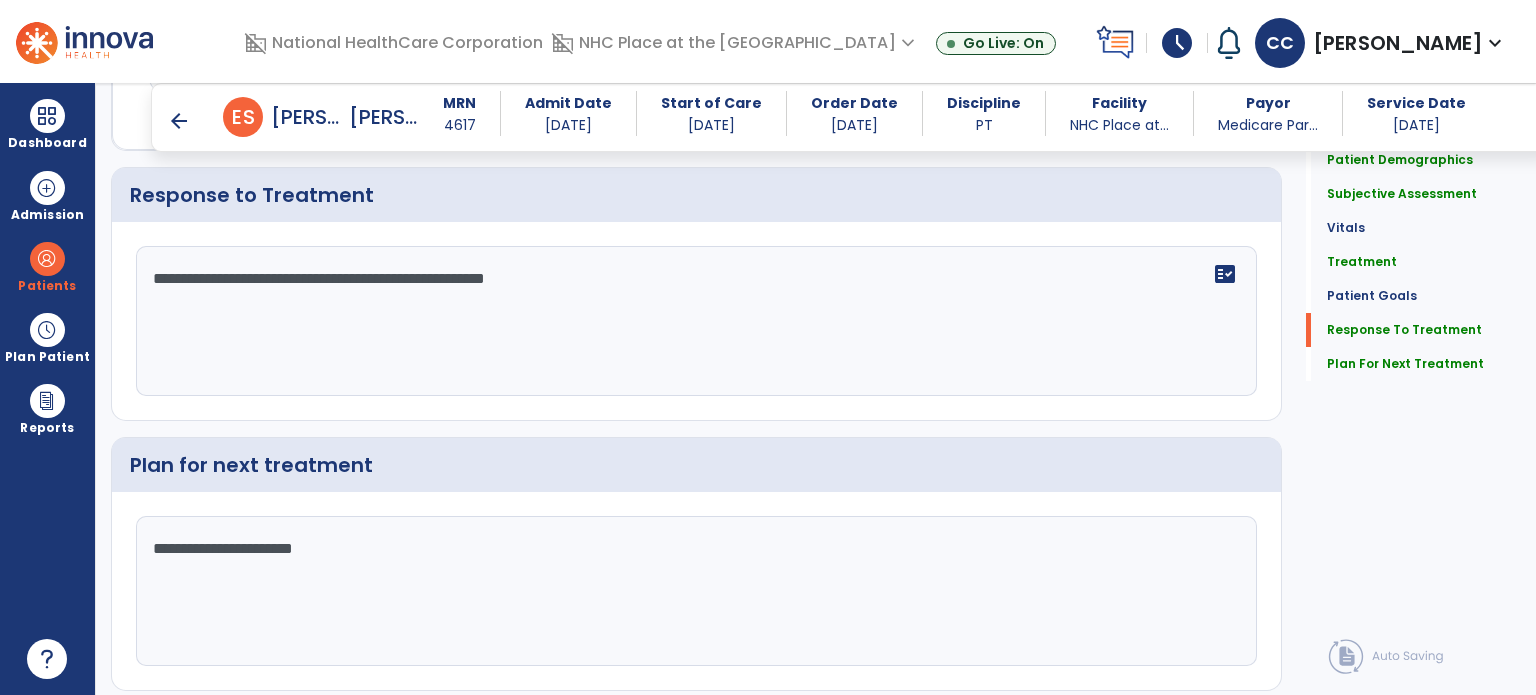 scroll, scrollTop: 2763, scrollLeft: 0, axis: vertical 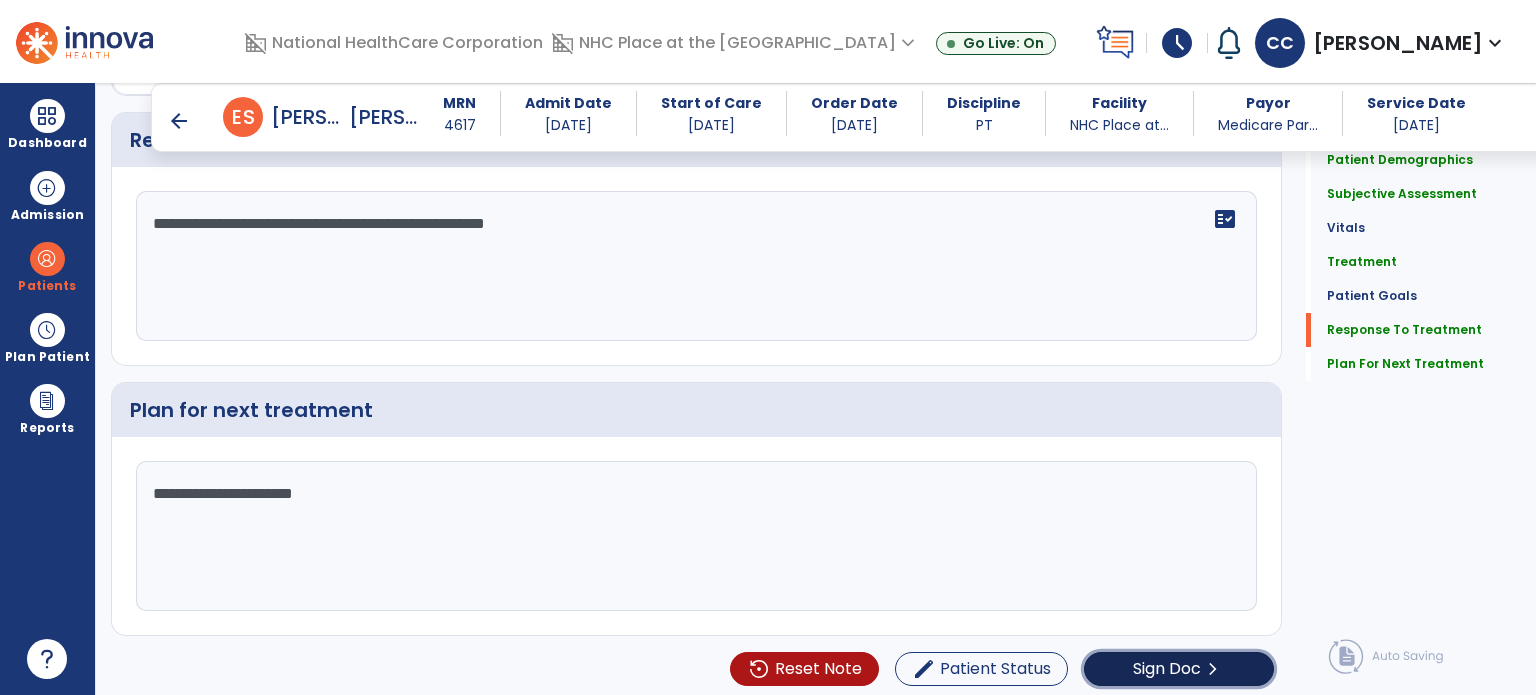 click on "Sign Doc" 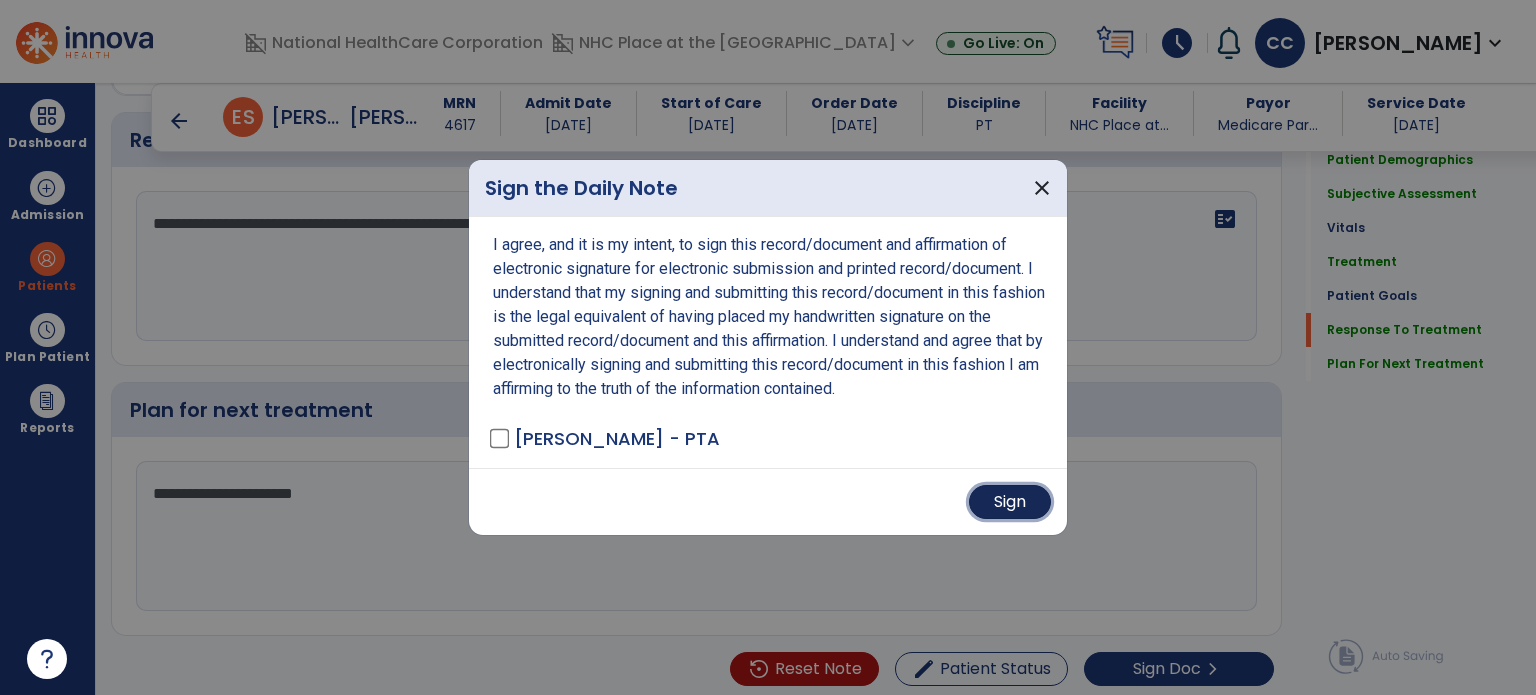 click on "Sign" at bounding box center (1010, 502) 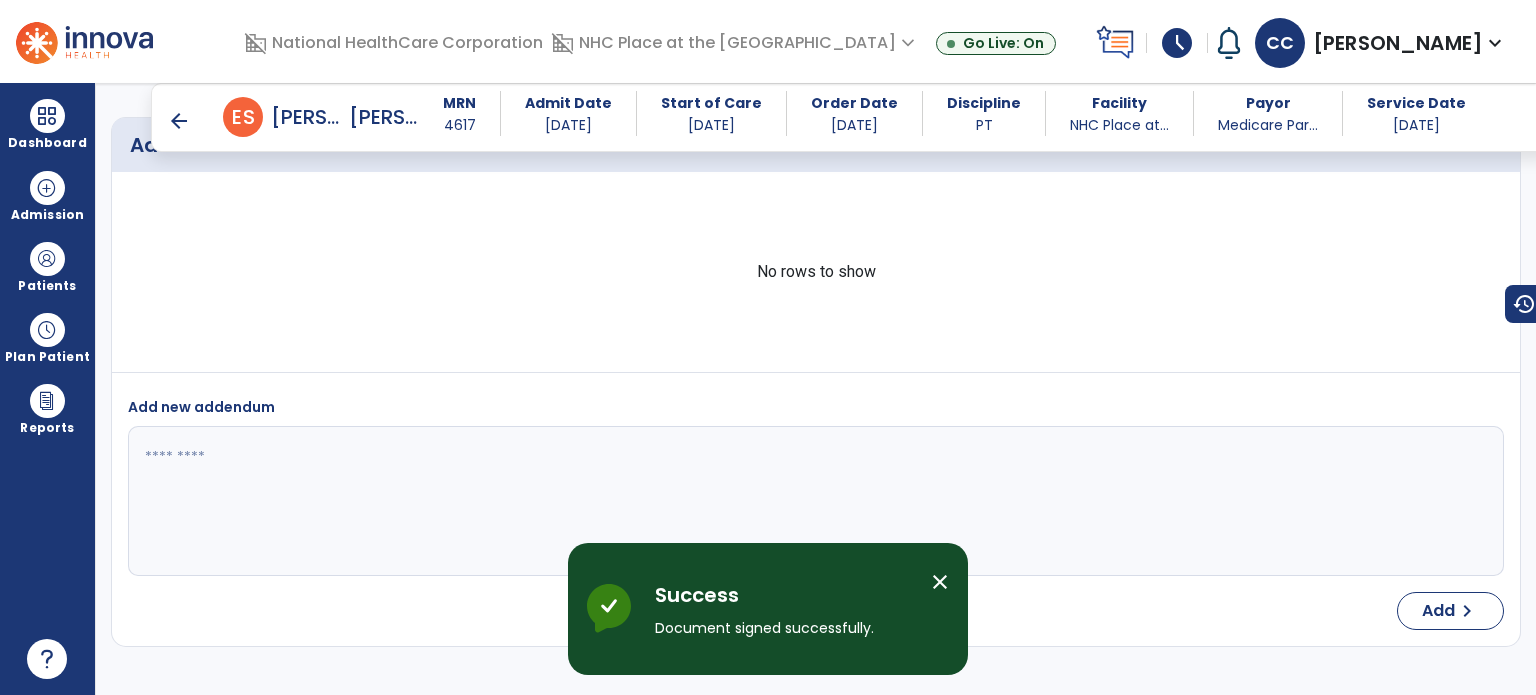 scroll, scrollTop: 3358, scrollLeft: 0, axis: vertical 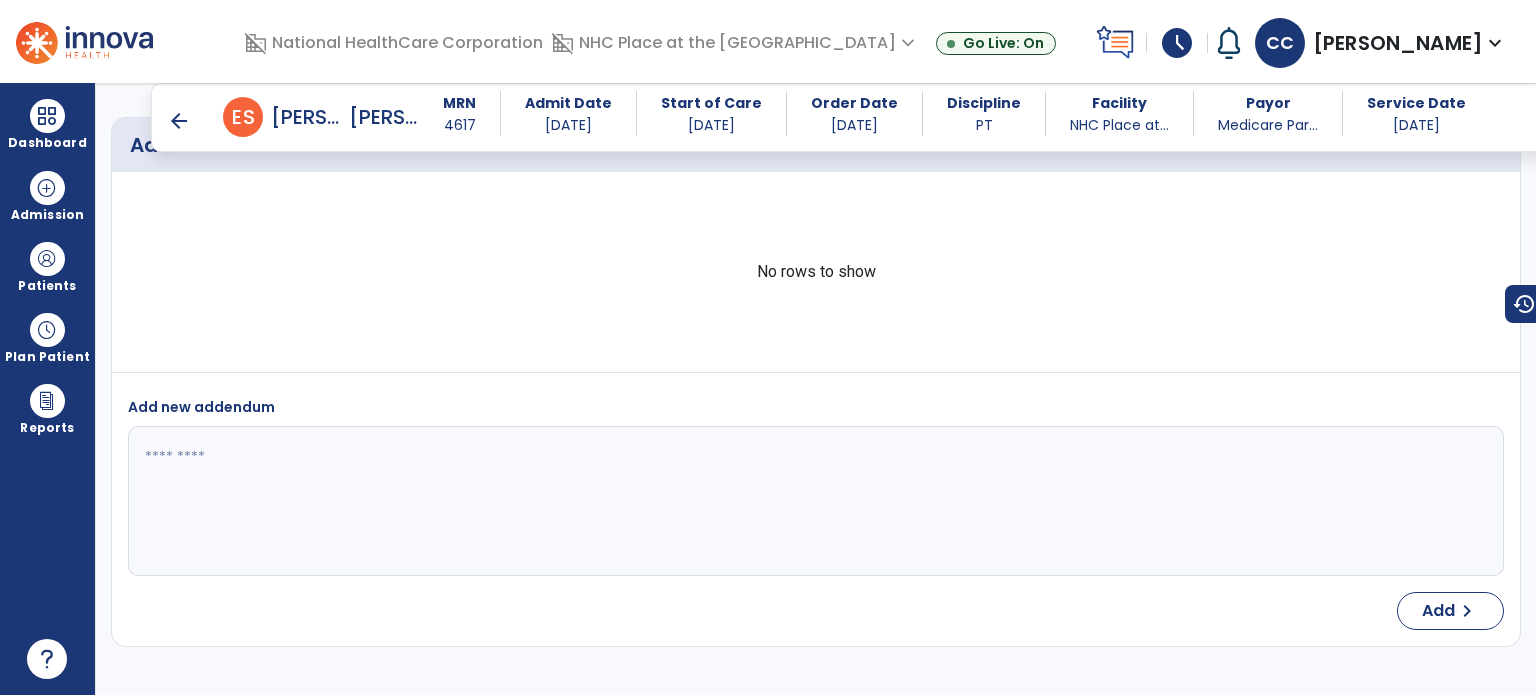 click on "schedule" at bounding box center (1177, 43) 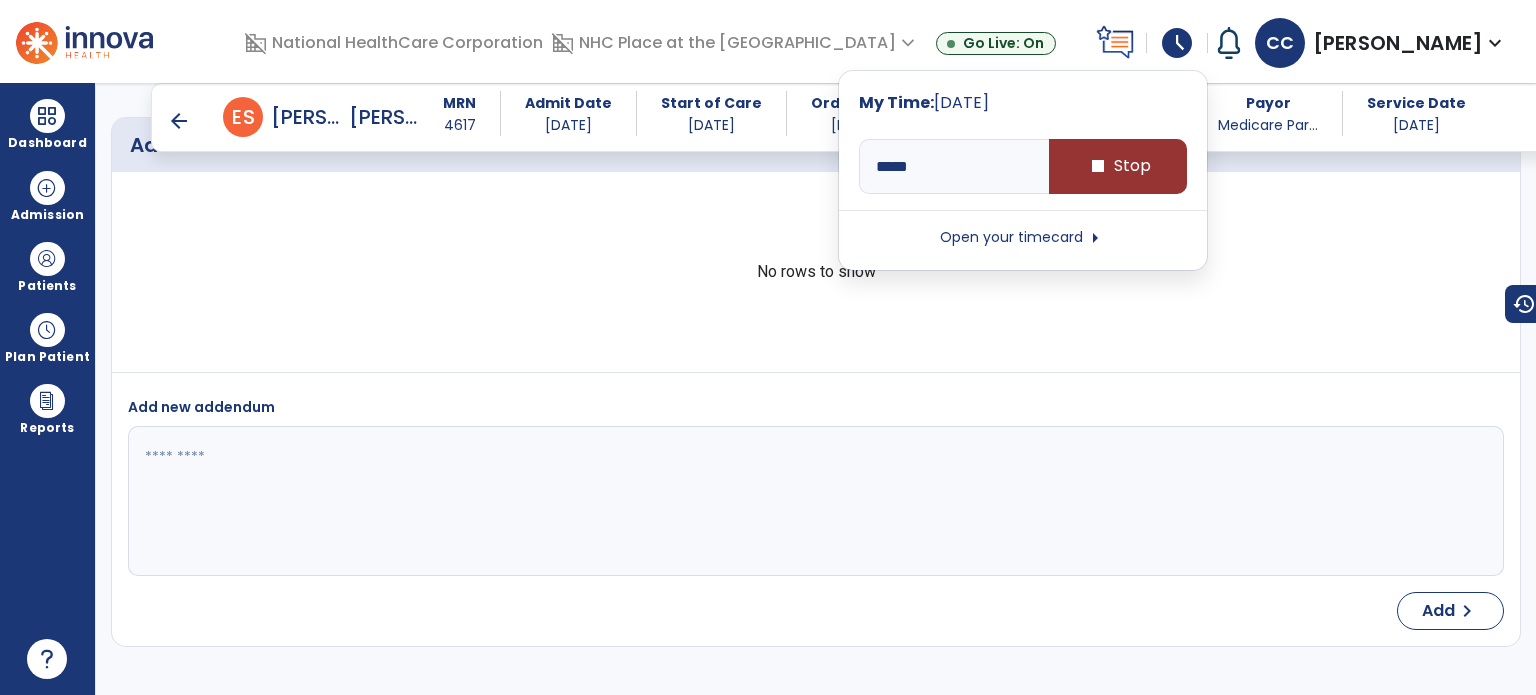 click on "stop  Stop" at bounding box center (1118, 166) 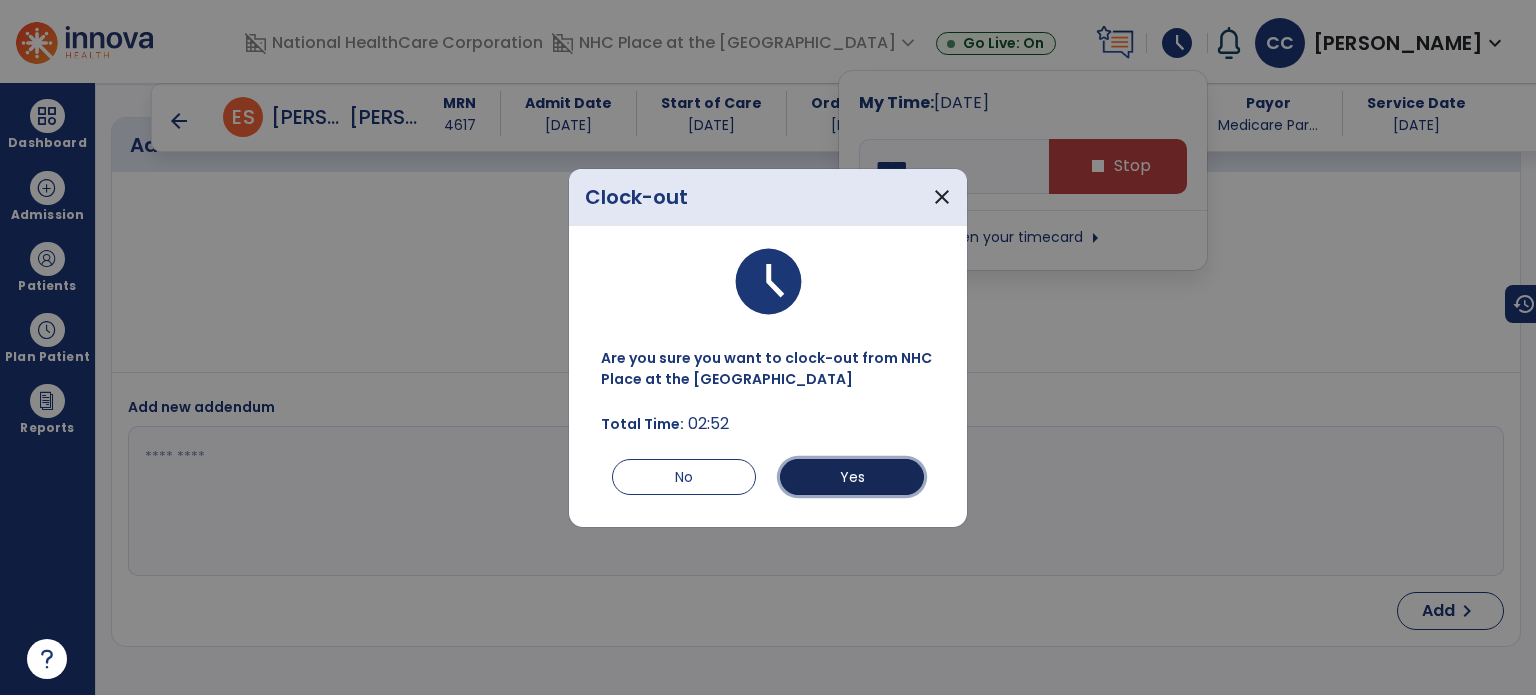 click on "Yes" at bounding box center [852, 477] 